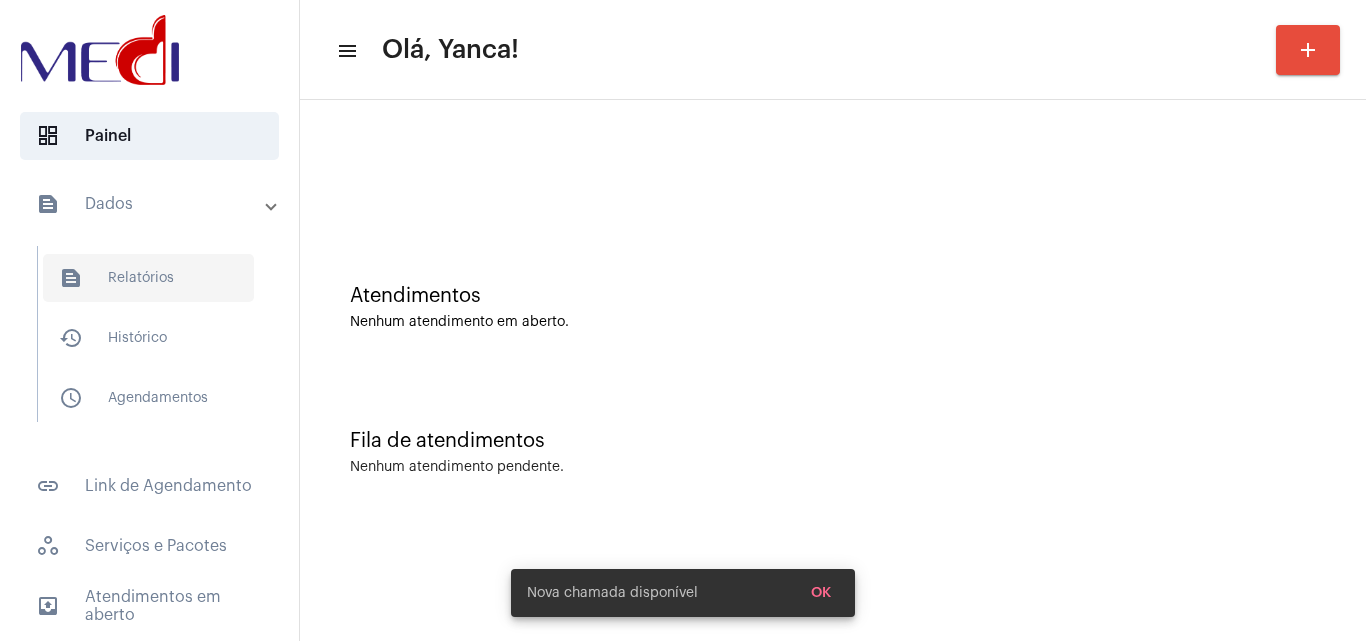scroll, scrollTop: 0, scrollLeft: 0, axis: both 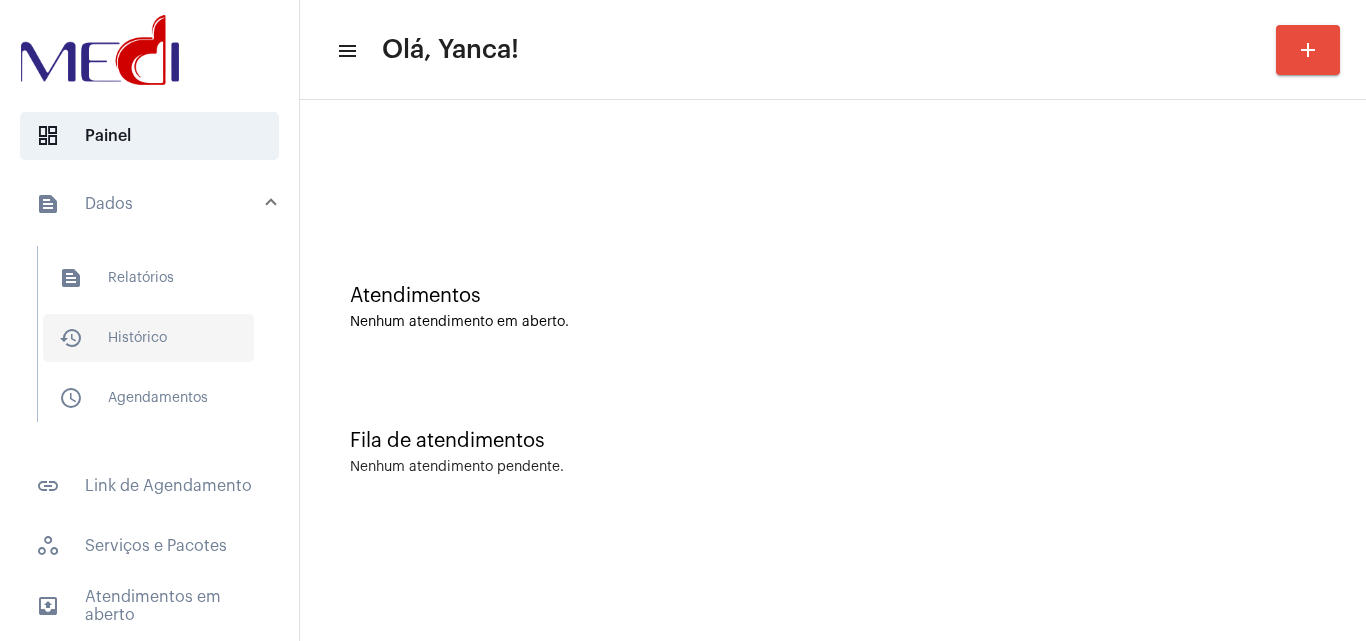click on "history_outlined  Histórico" at bounding box center [148, 338] 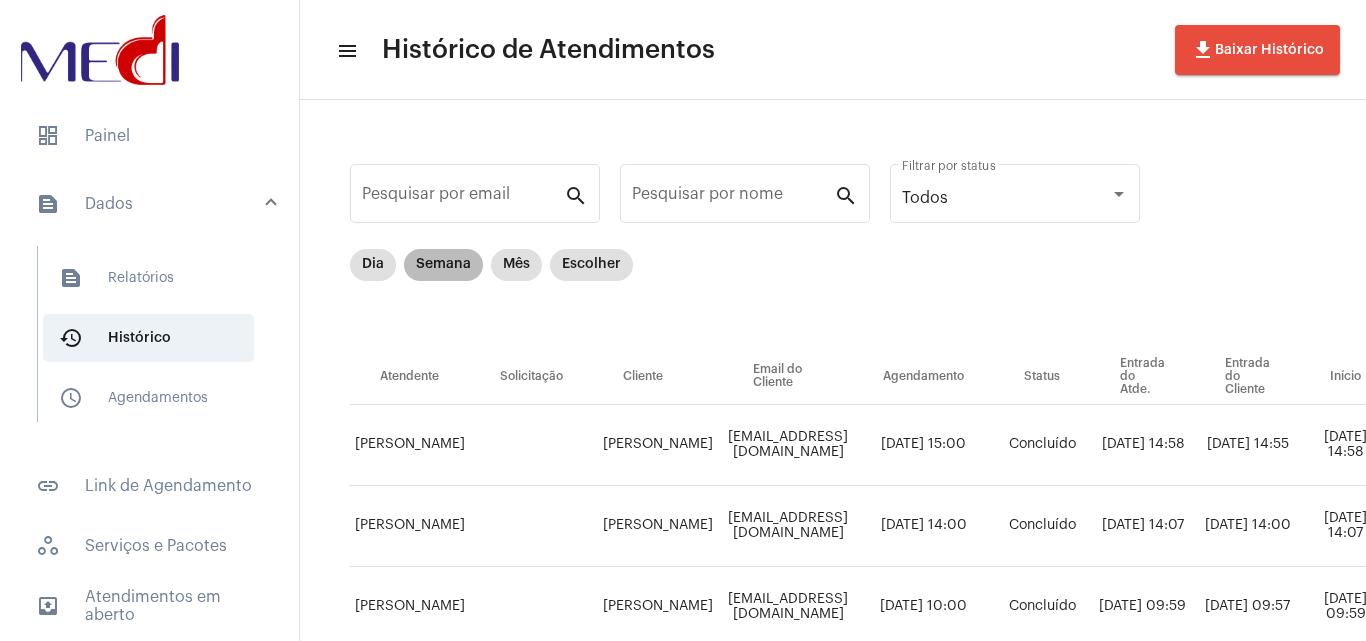 click on "Semana" at bounding box center (443, 265) 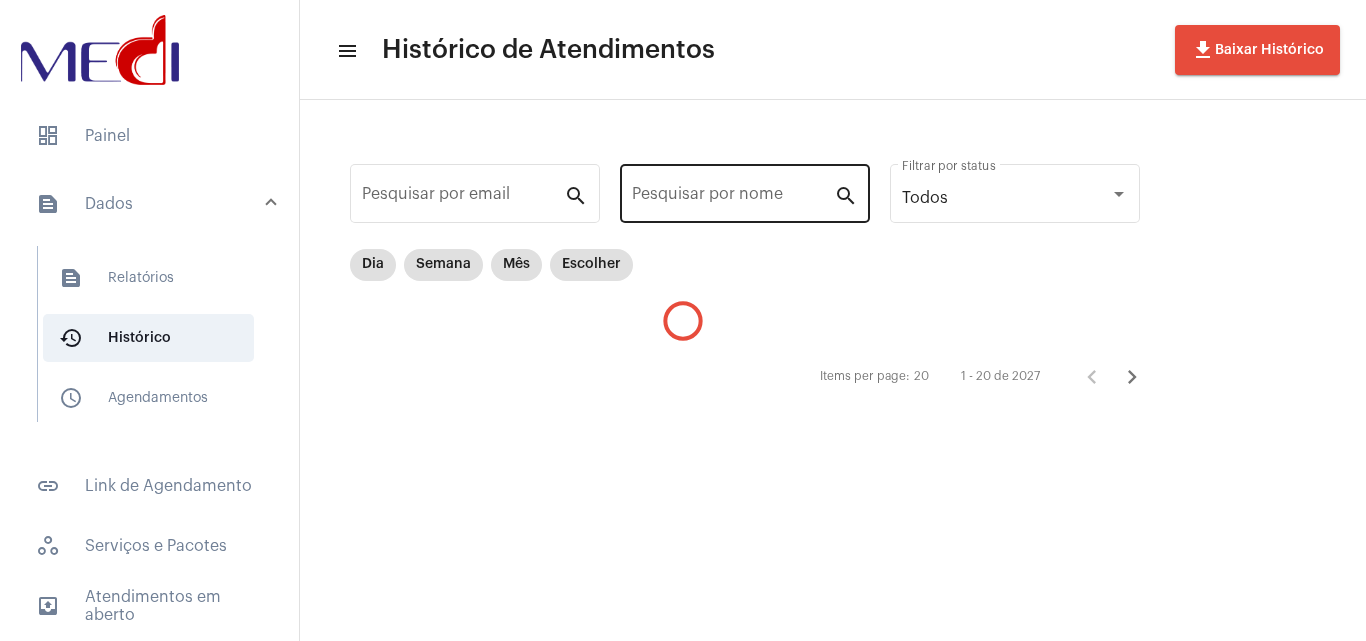click on "Pesquisar por nome" at bounding box center [733, 198] 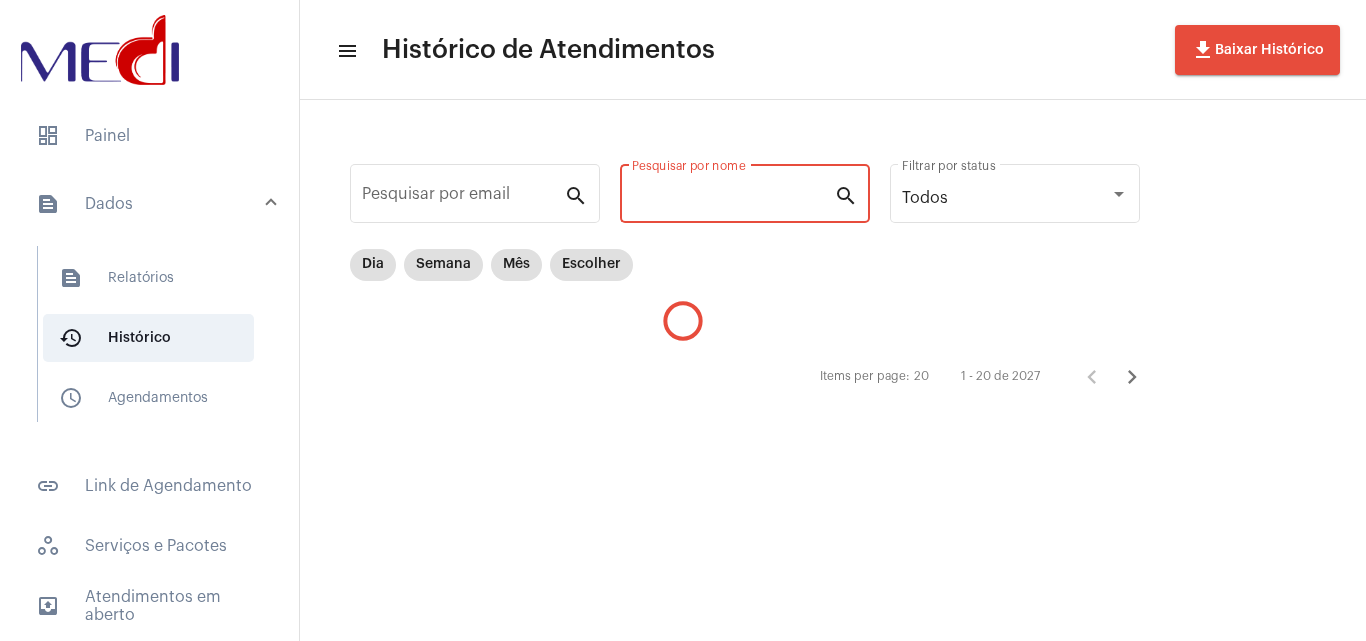 paste on "[PERSON_NAME]" 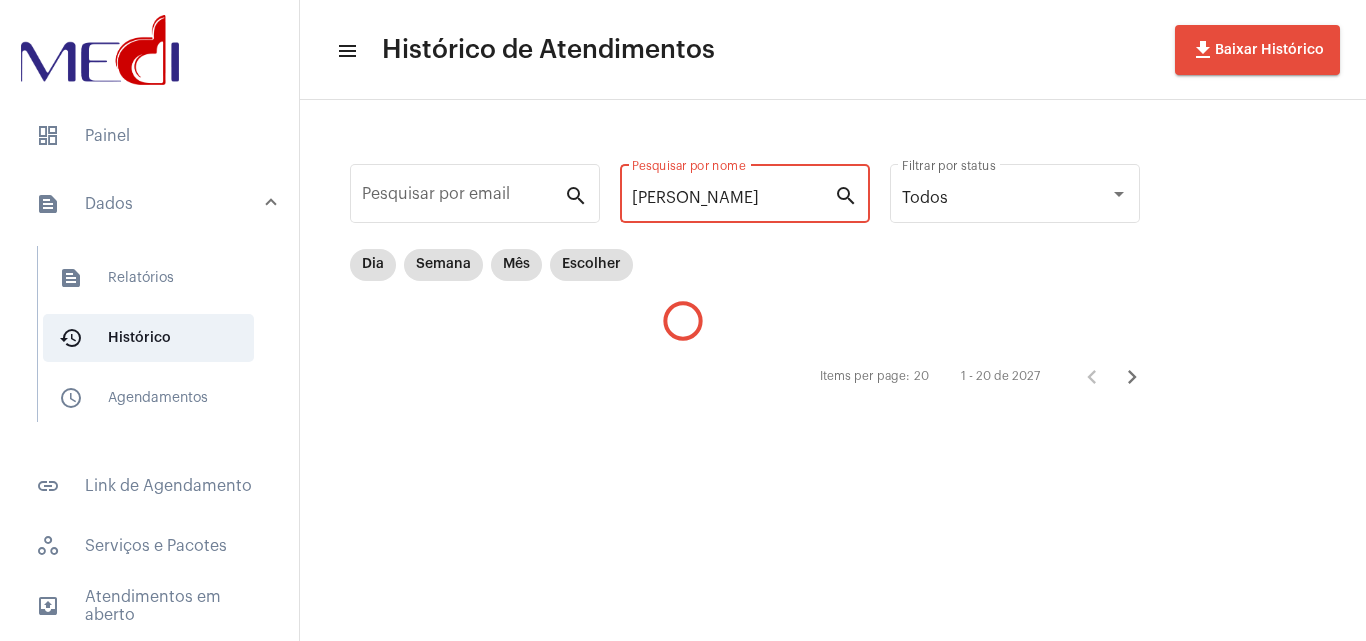 scroll, scrollTop: 0, scrollLeft: 32, axis: horizontal 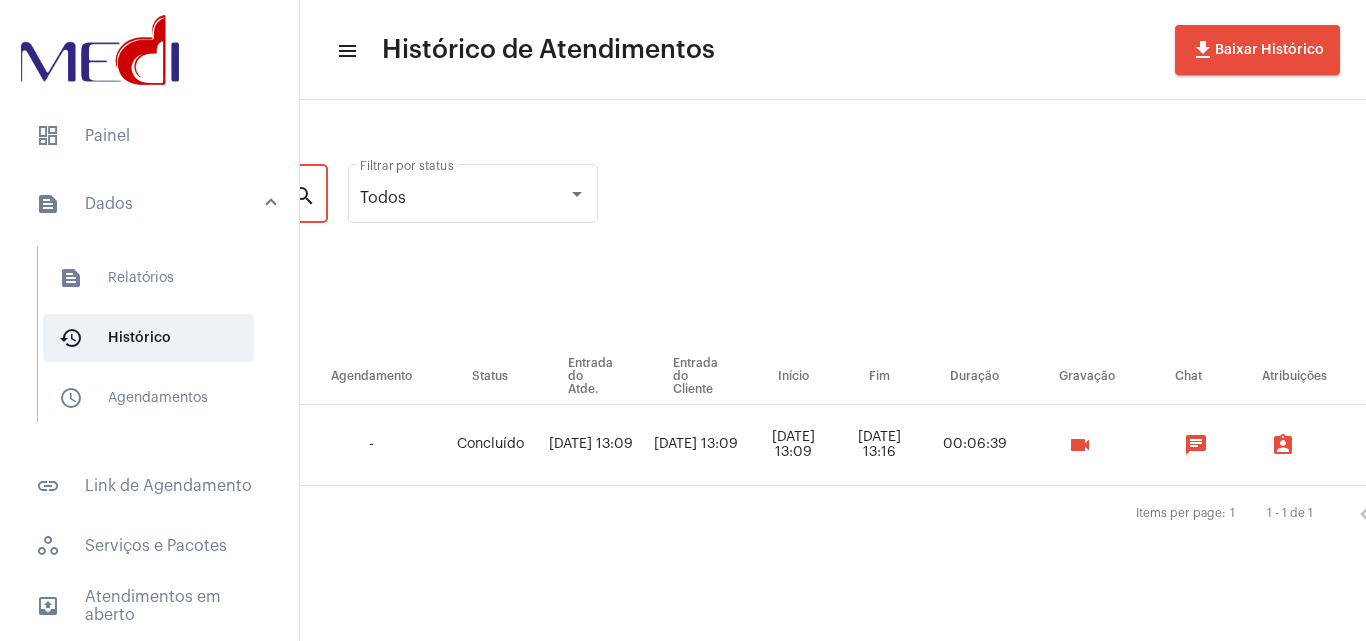 type on "[PERSON_NAME]" 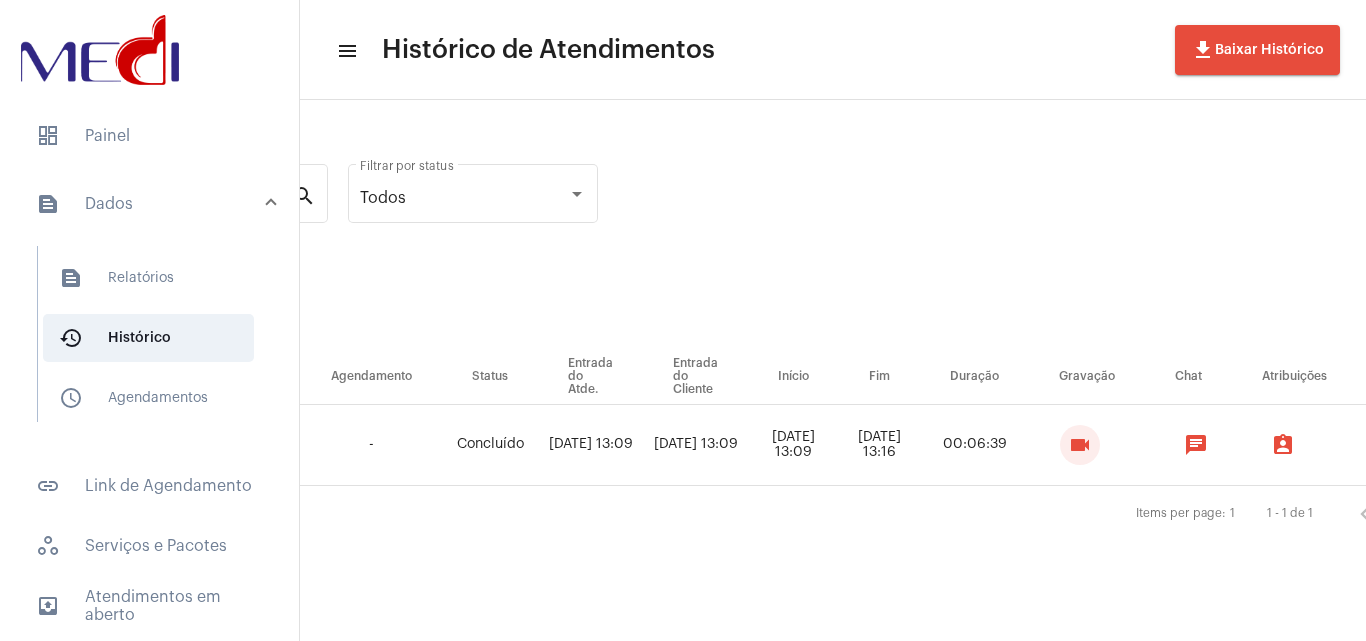click on "videocam" at bounding box center [1080, 445] 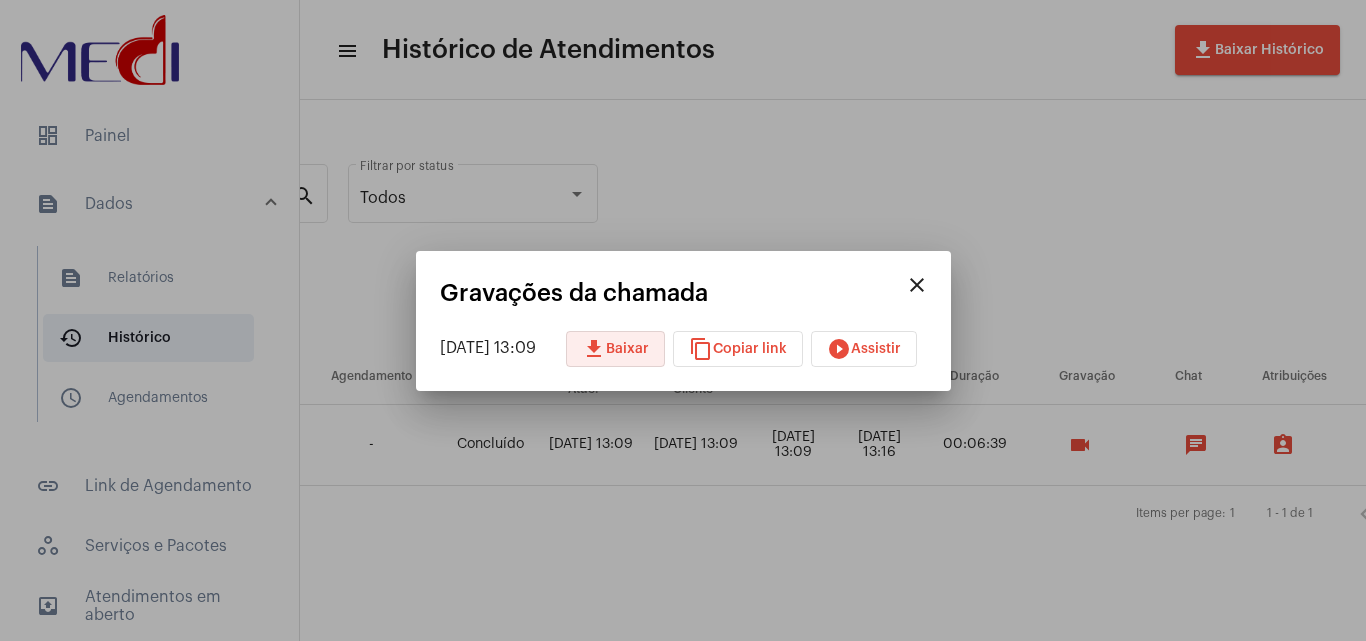 click on "download  Baixar" at bounding box center [615, 349] 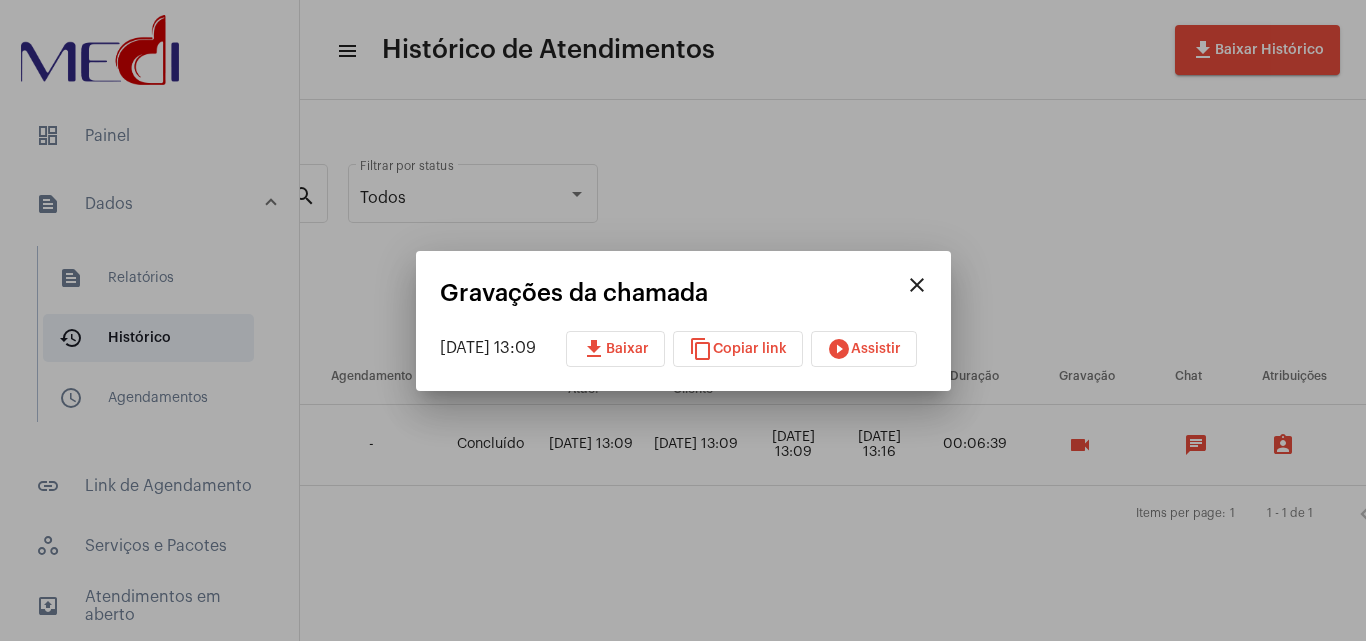click at bounding box center (683, 320) 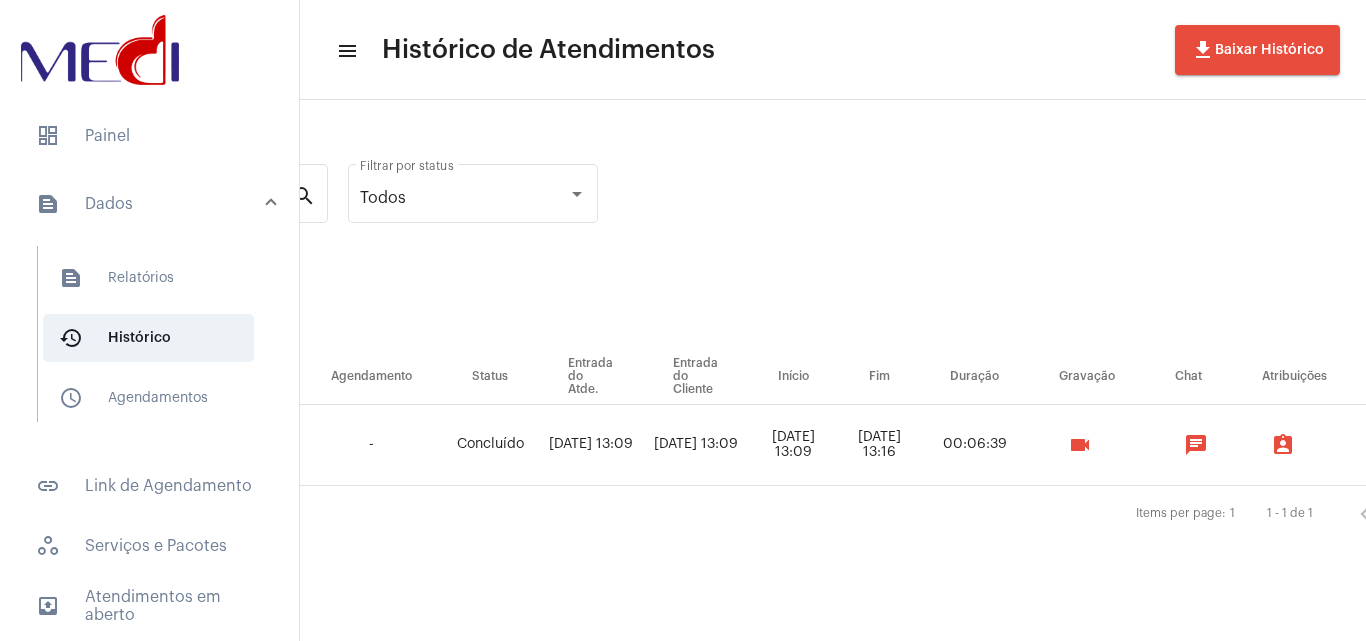 type 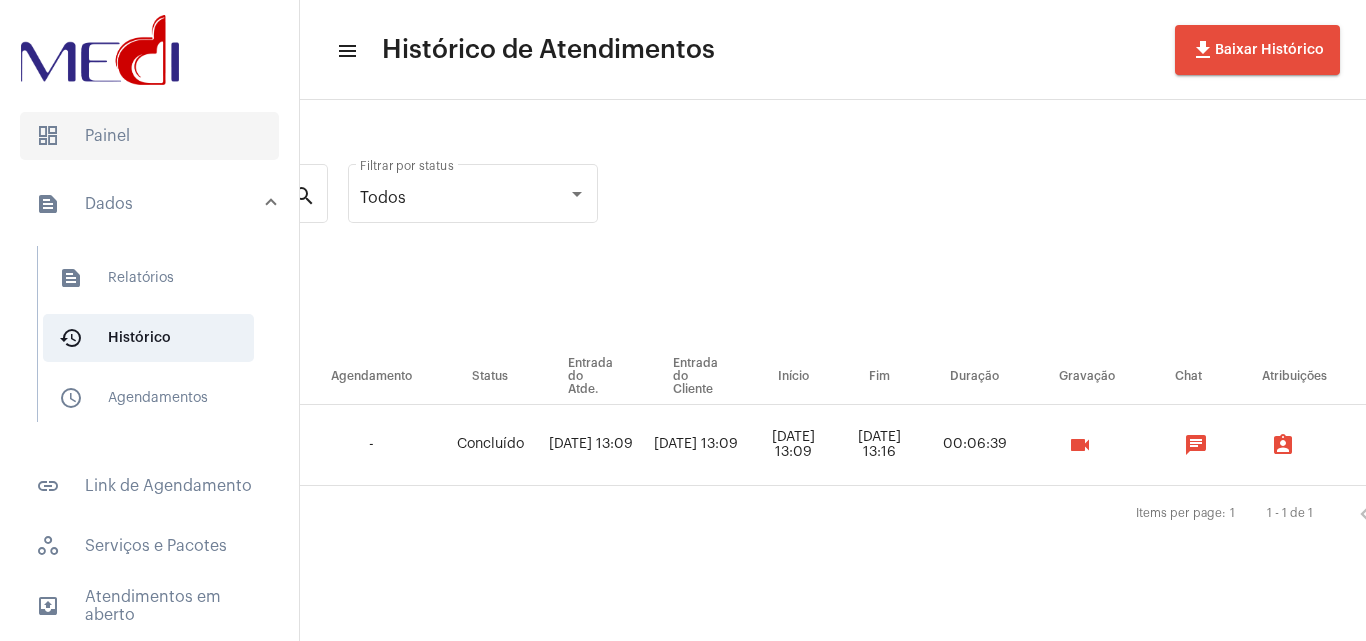 click on "dashboard   Painel" 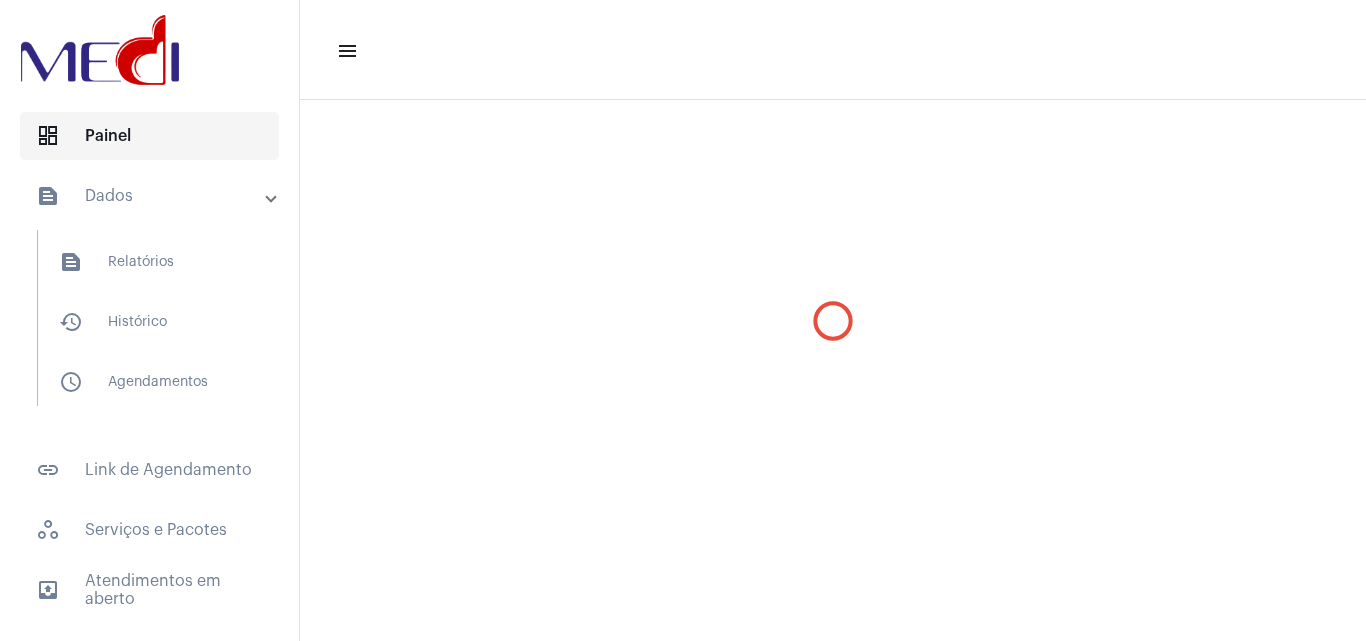 scroll, scrollTop: 0, scrollLeft: 0, axis: both 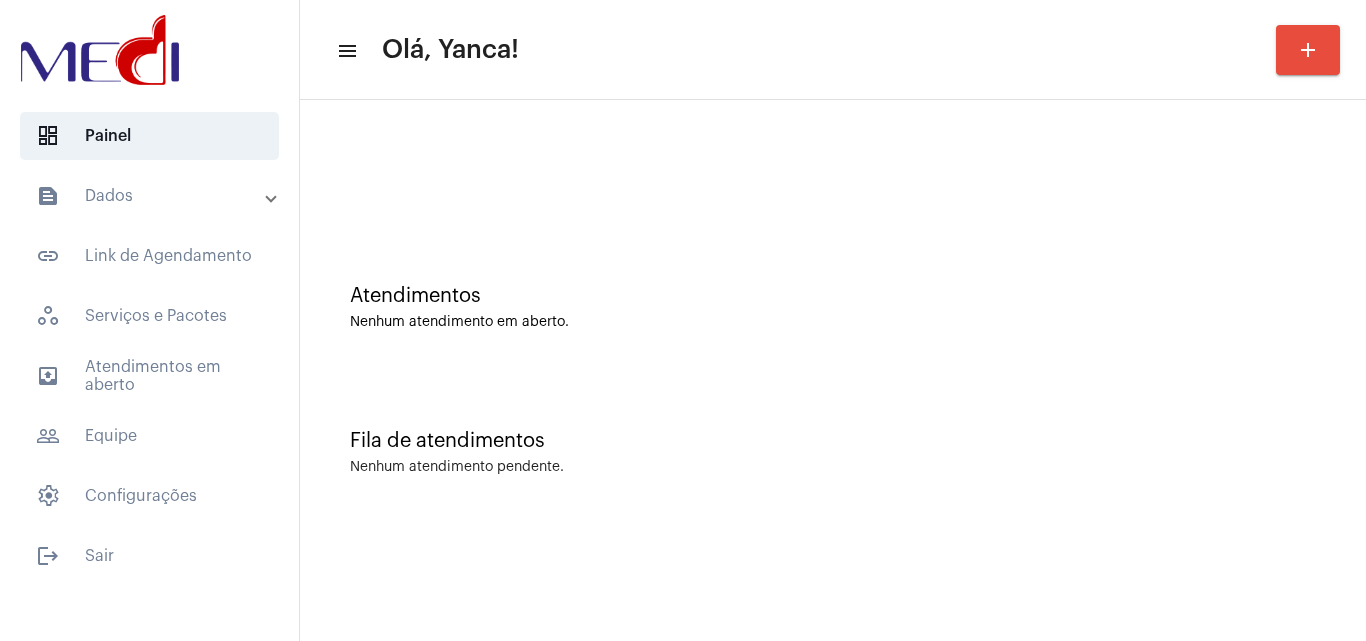 click on "text_snippet_outlined  Dados" at bounding box center [151, 196] 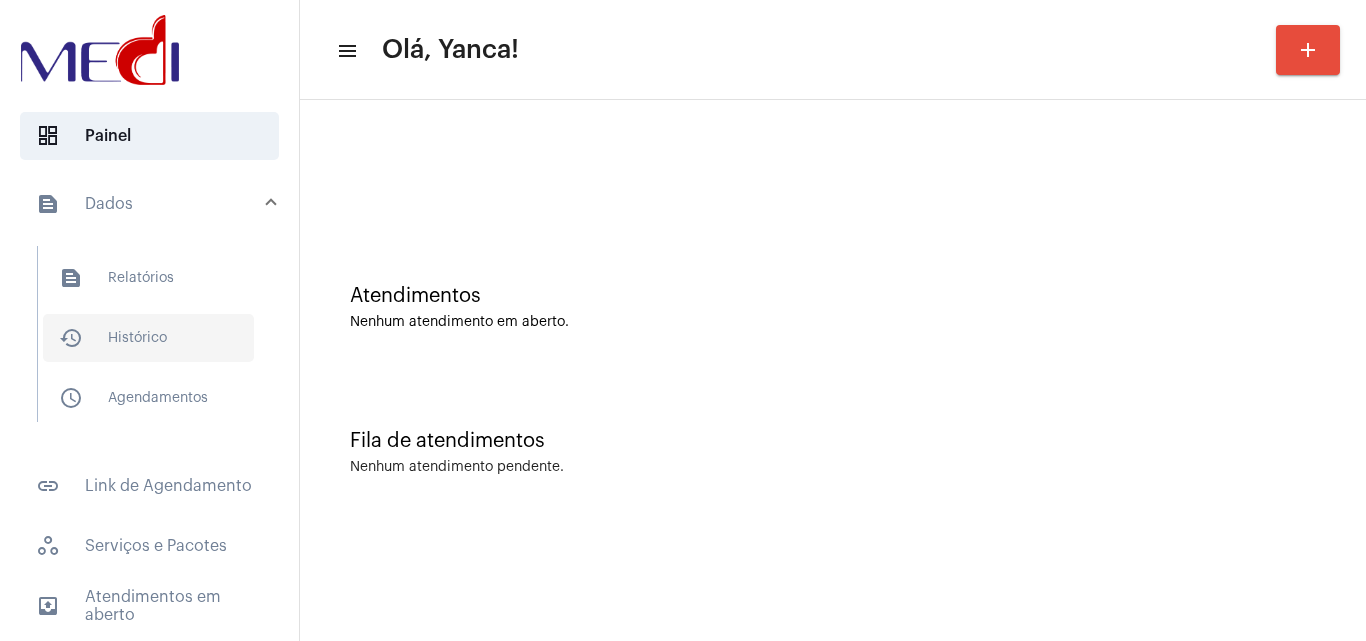 click on "history_outlined  Histórico" at bounding box center [148, 338] 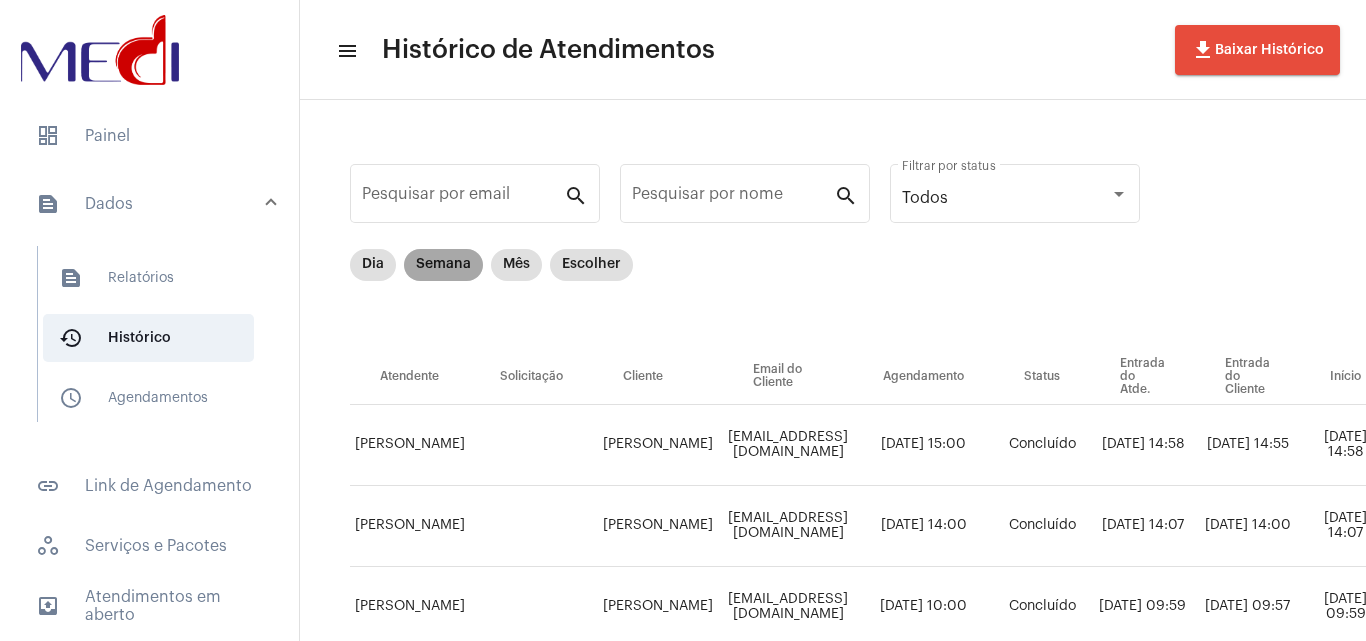 drag, startPoint x: 445, startPoint y: 260, endPoint x: 486, endPoint y: 246, distance: 43.32436 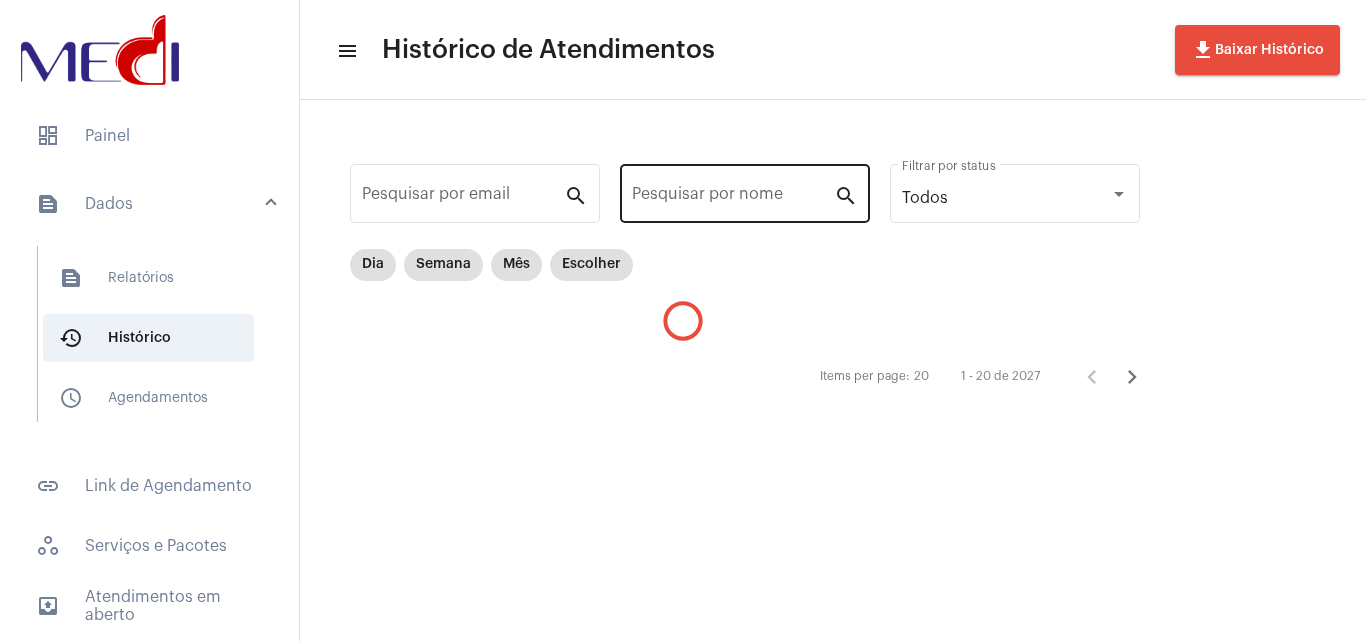 click on "Pesquisar por nome" at bounding box center [733, 198] 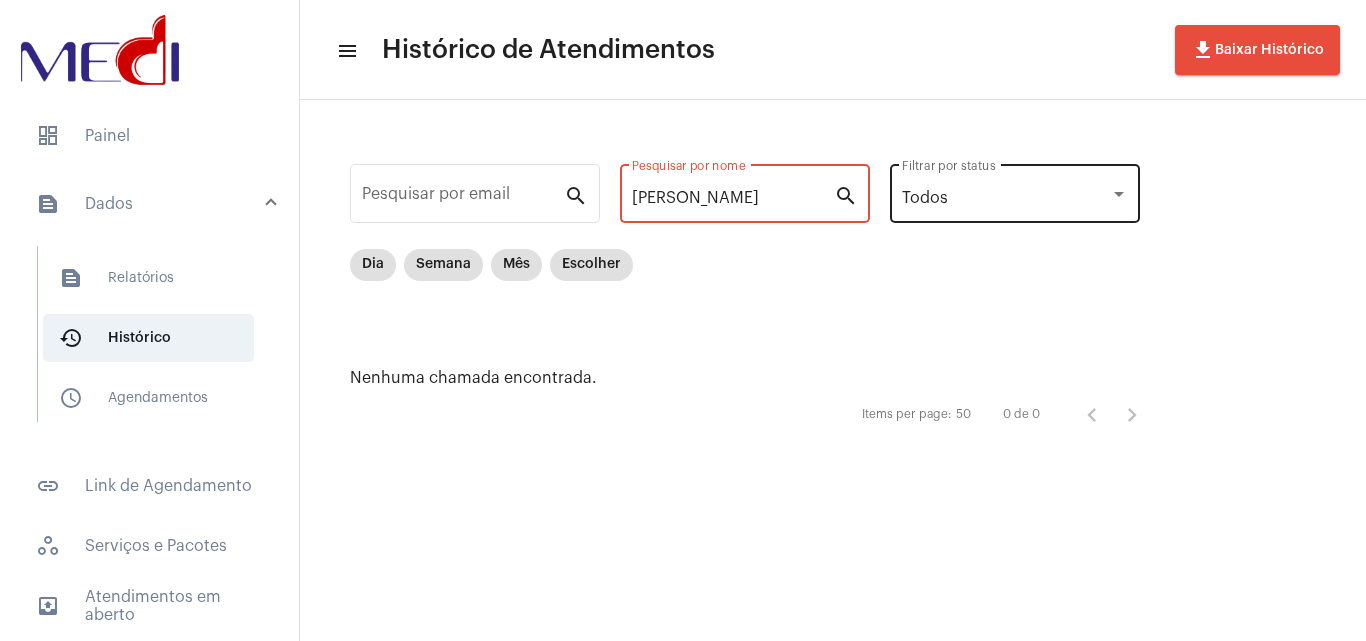 drag, startPoint x: 892, startPoint y: 206, endPoint x: 1071, endPoint y: 169, distance: 182.78403 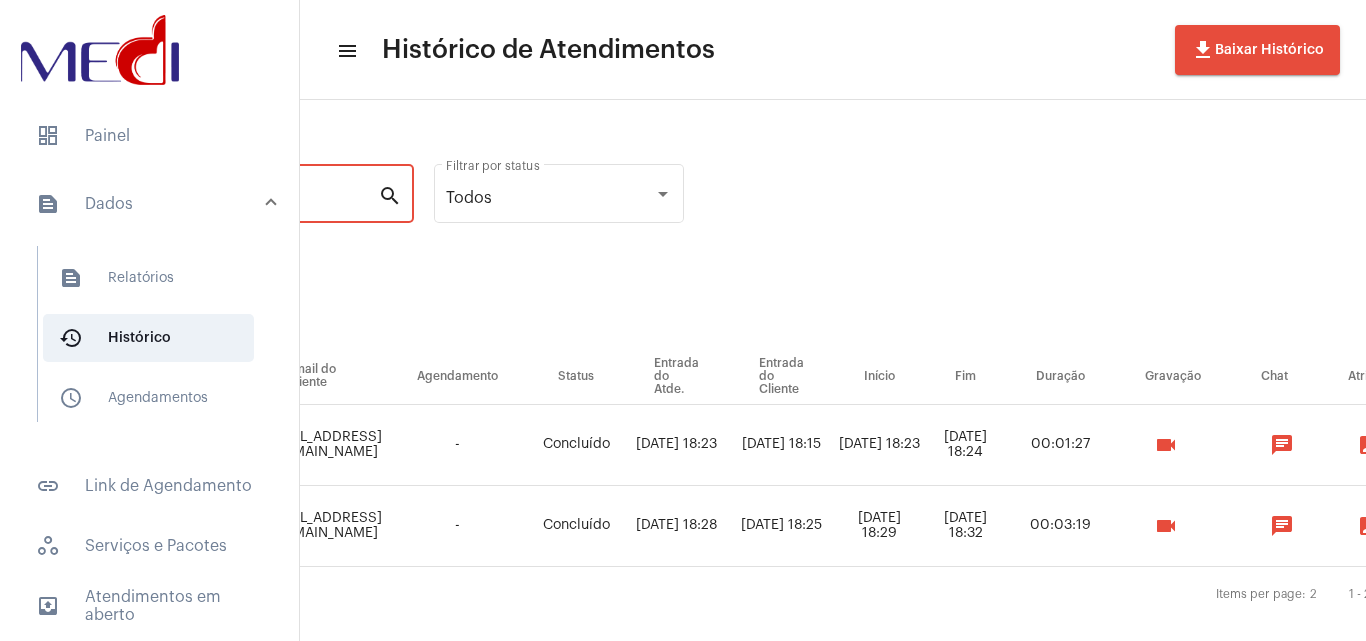 scroll, scrollTop: 0, scrollLeft: 483, axis: horizontal 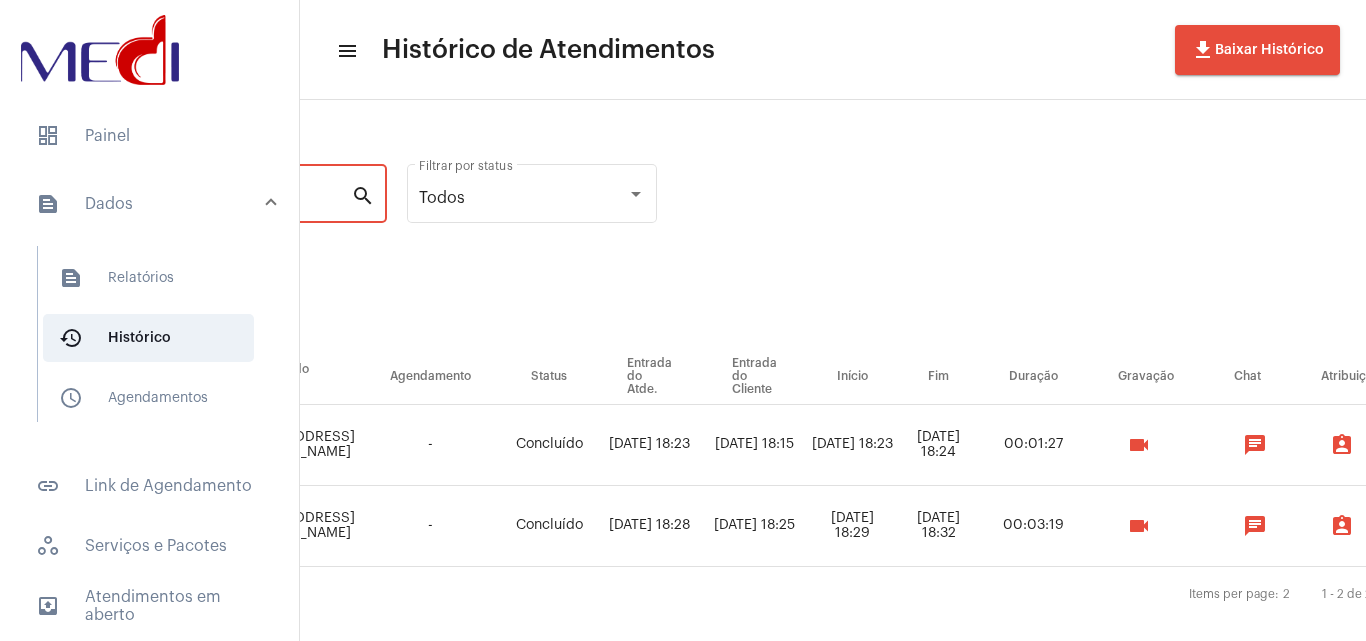 type on "BIANCA" 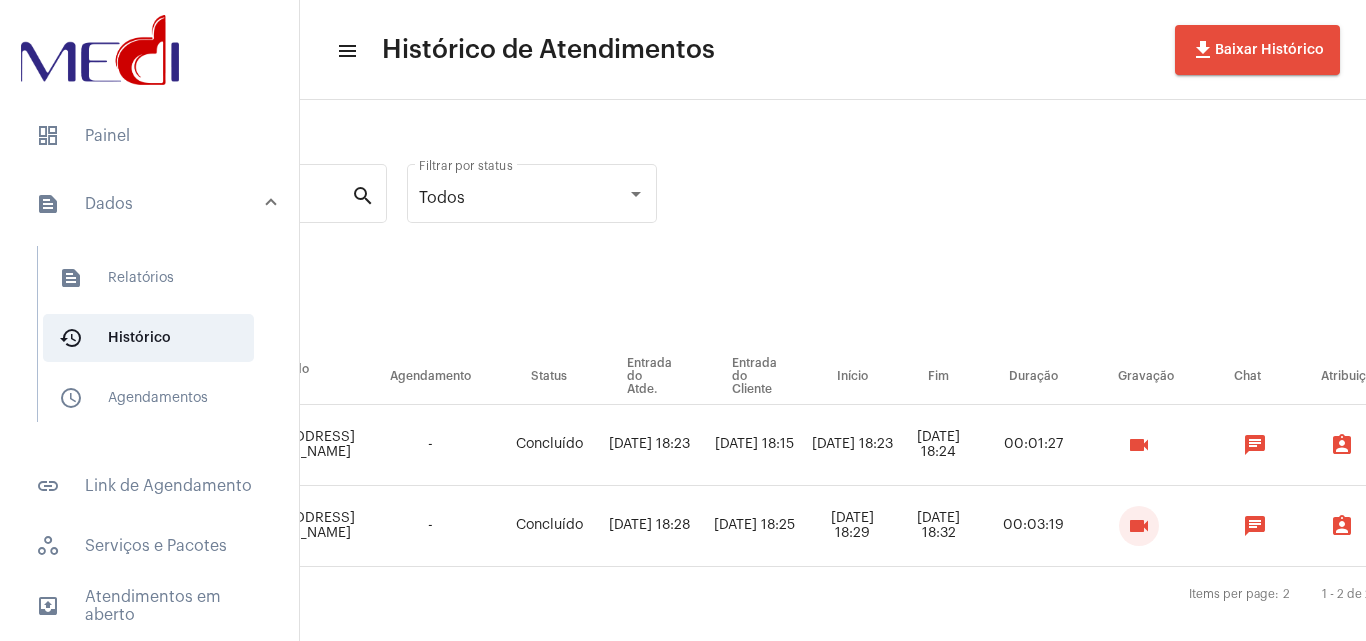 click on "videocam" at bounding box center [1139, 526] 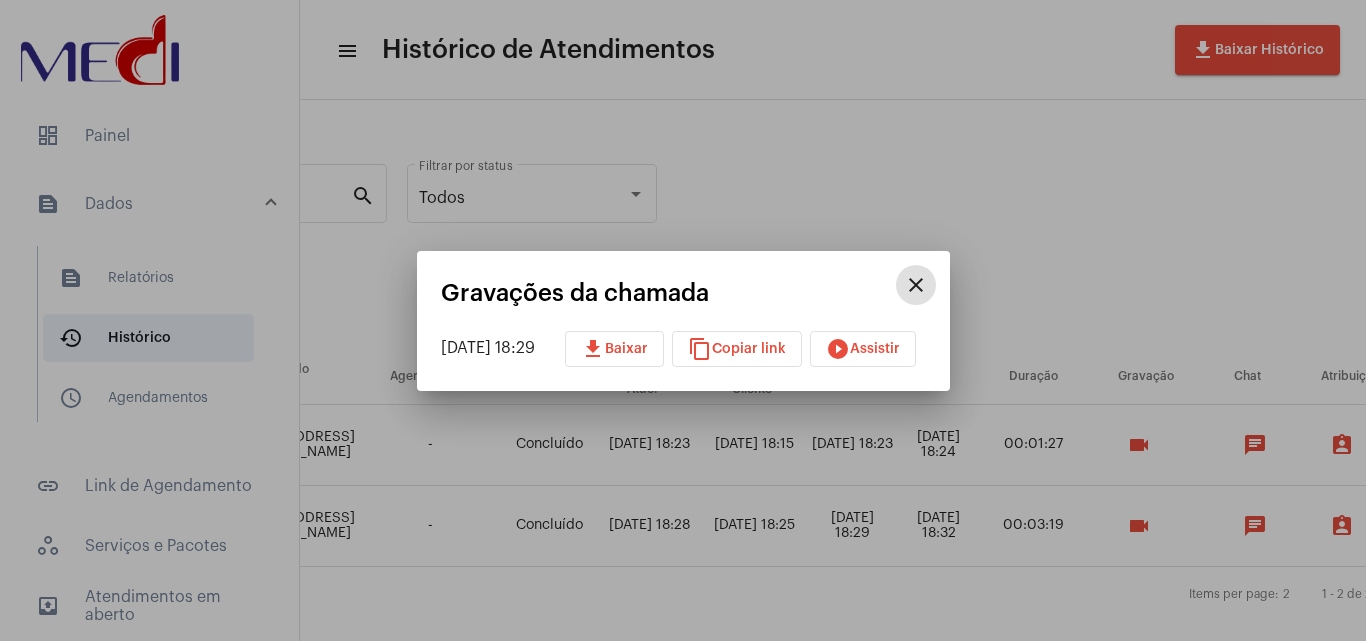 click on "play_circle_filled" at bounding box center (838, 349) 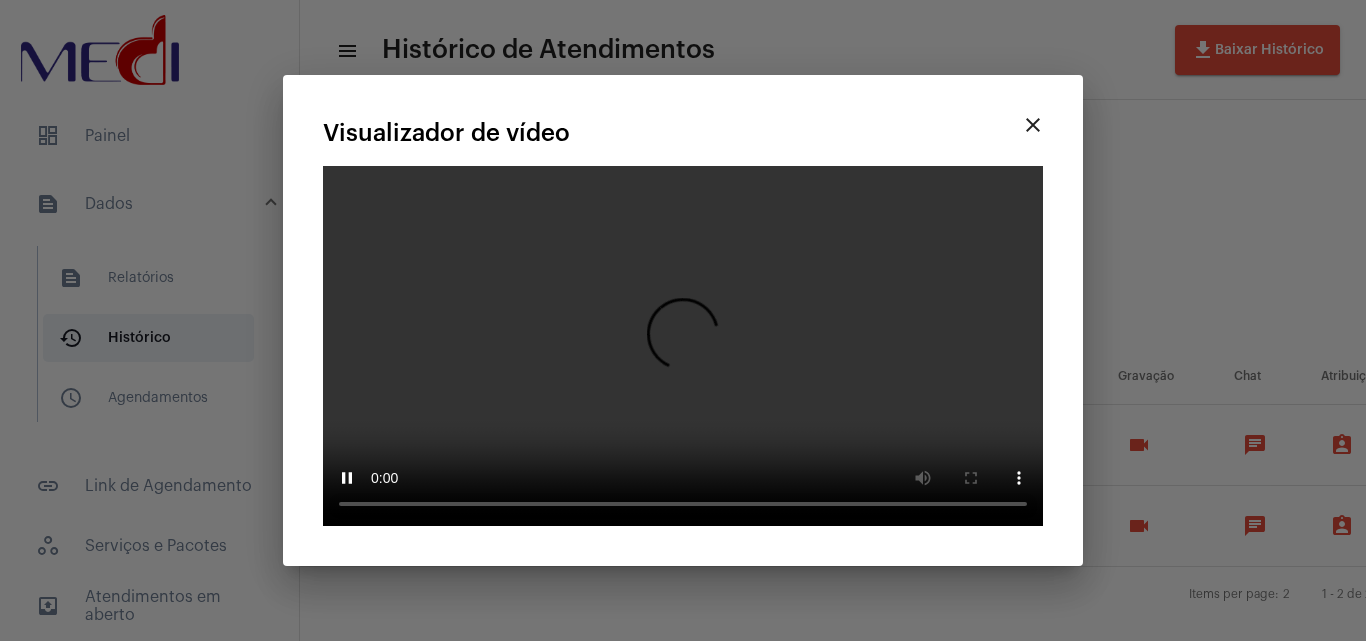 click on "Seu navegador não suporta a reprodução deste vídeo." at bounding box center (683, 346) 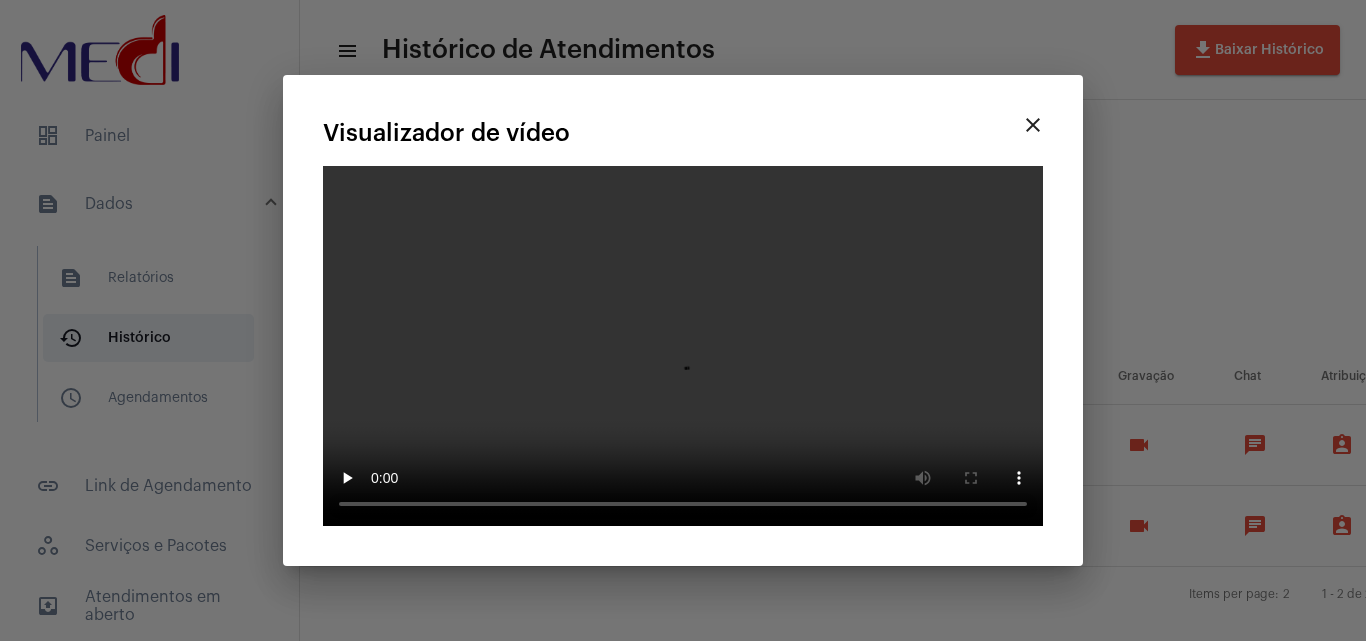 type 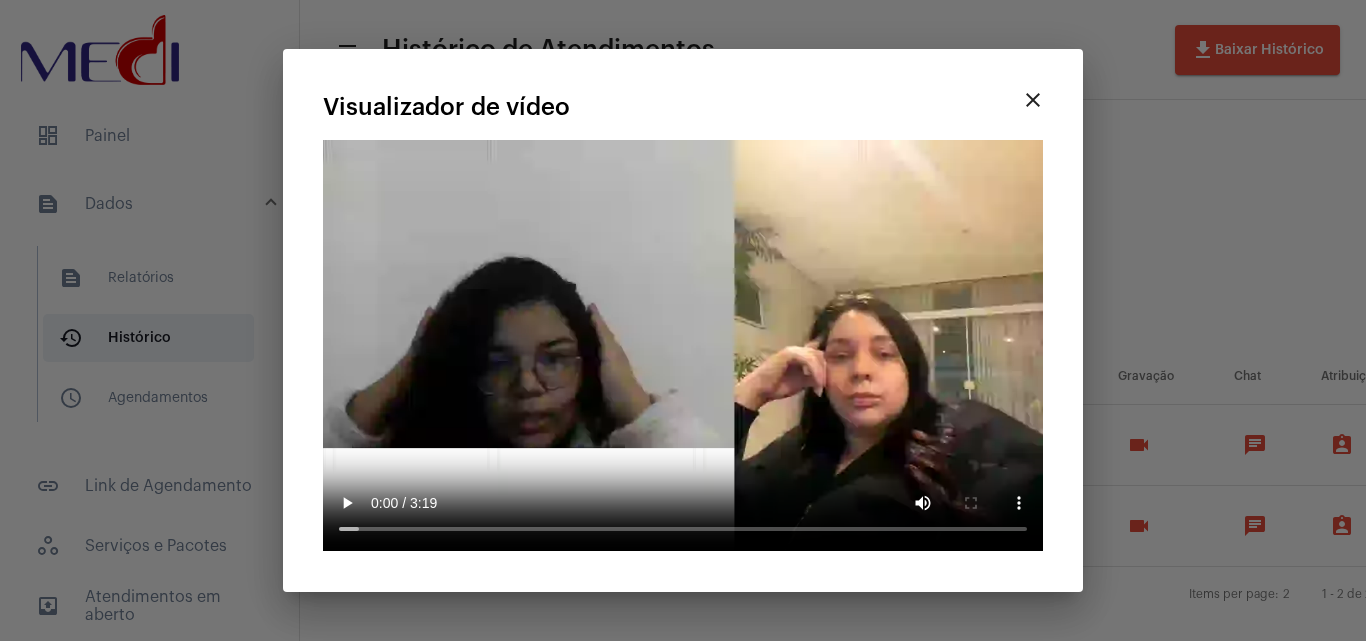 click at bounding box center [683, 320] 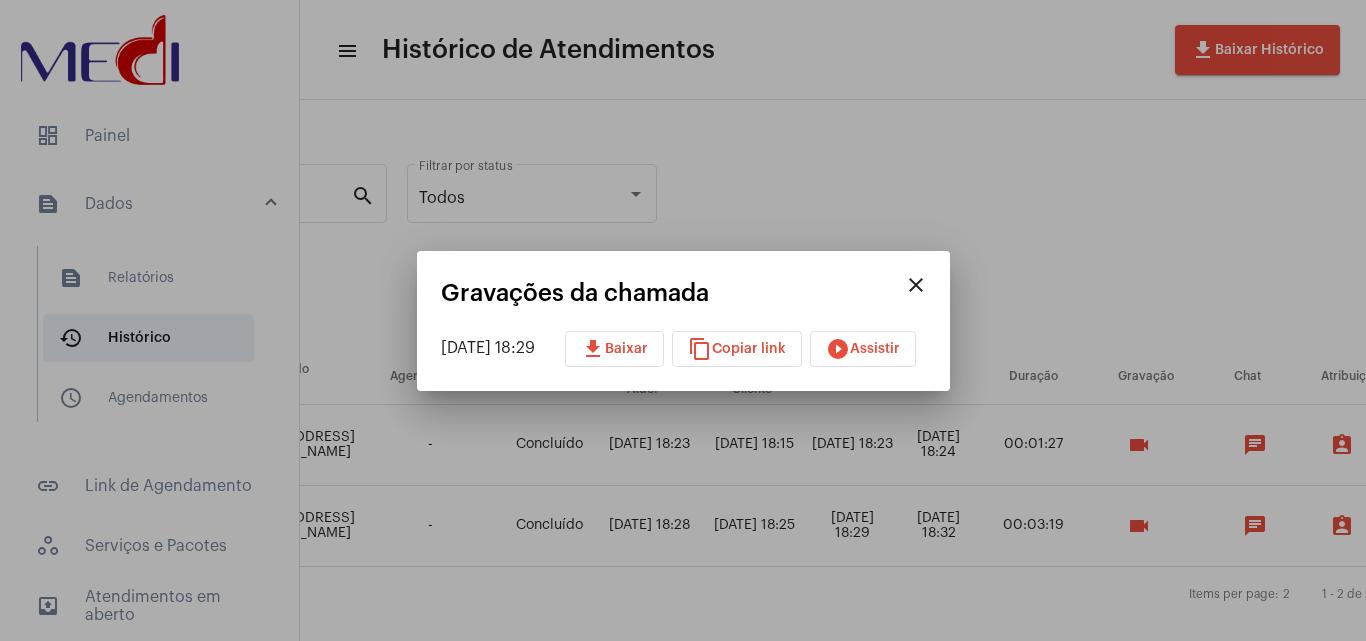 click on "close" at bounding box center [916, 285] 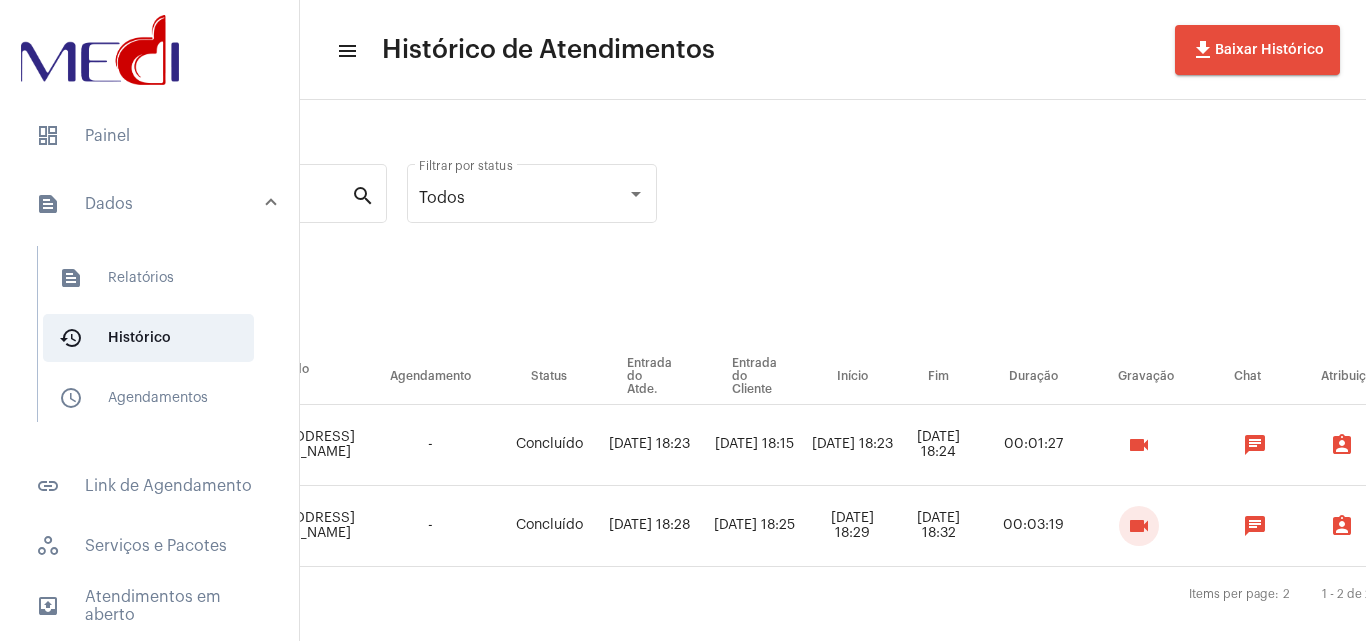 click on "videocam" at bounding box center [1139, 445] 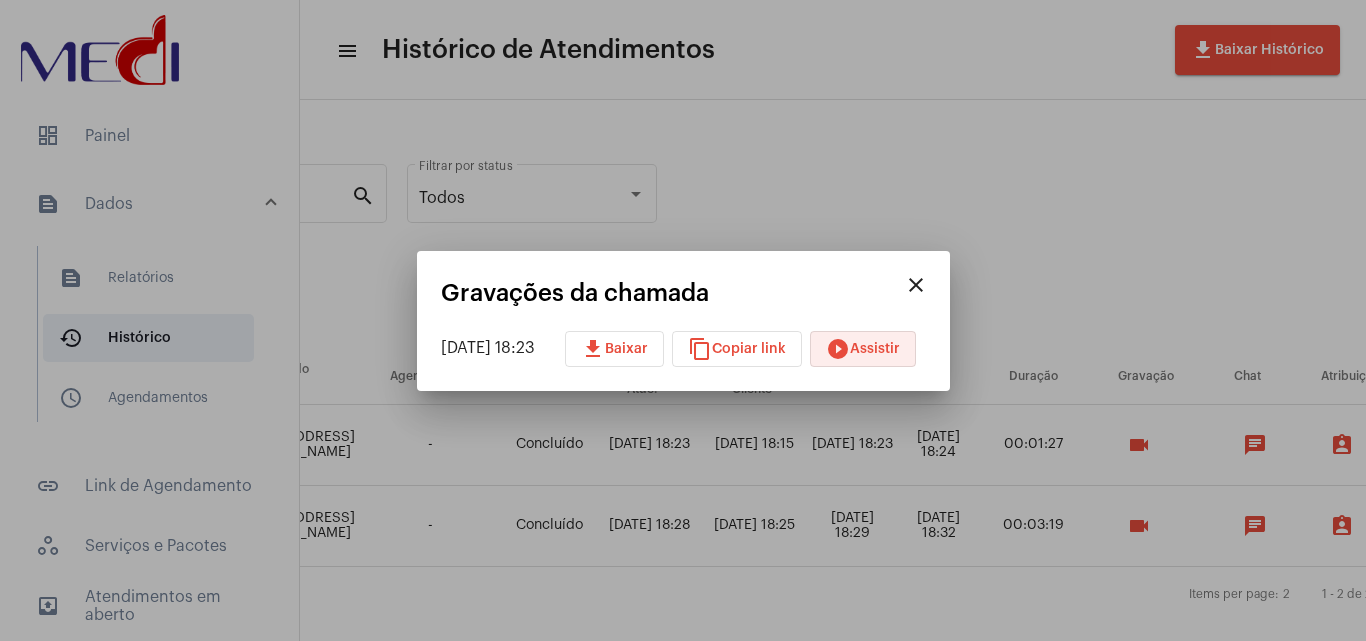 click on "play_circle_filled  Assistir" at bounding box center (863, 349) 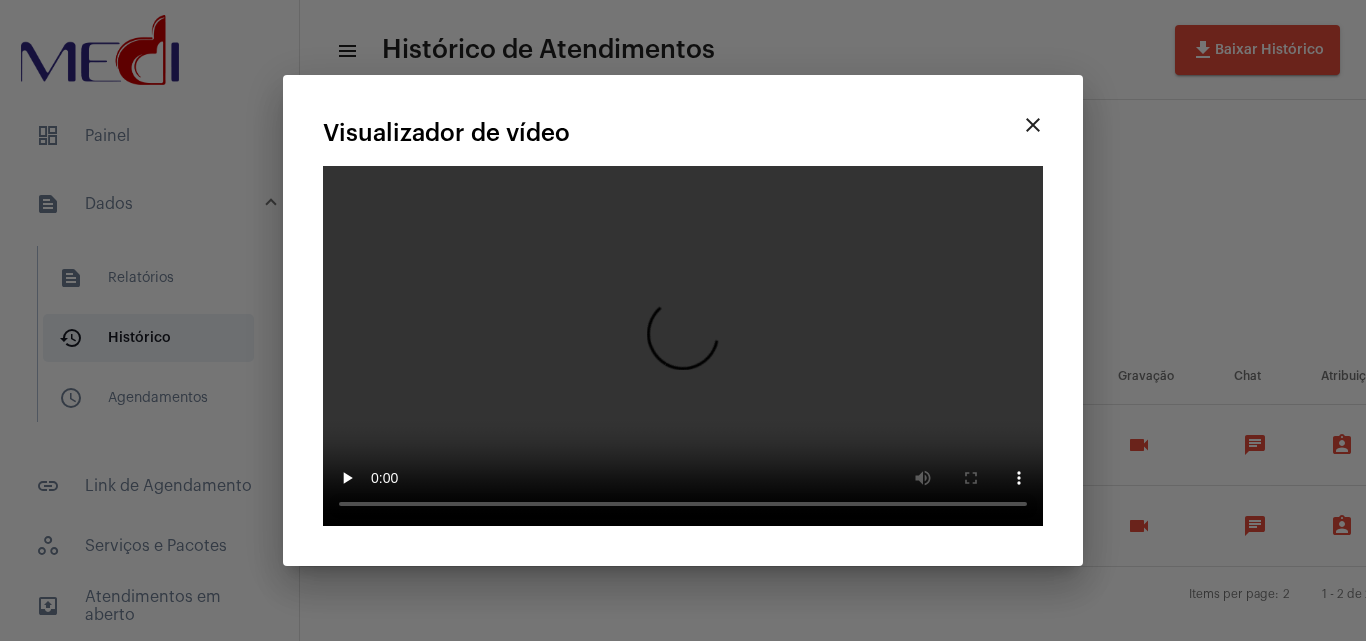 type 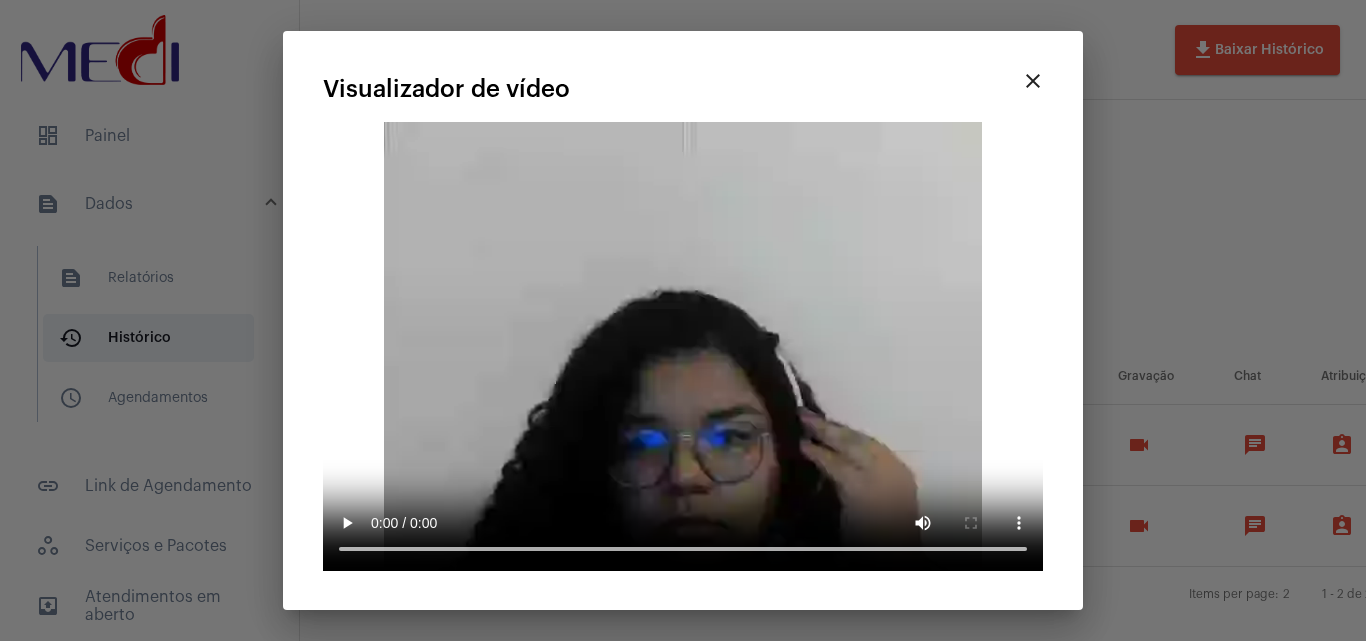 click on "close" at bounding box center (1033, 81) 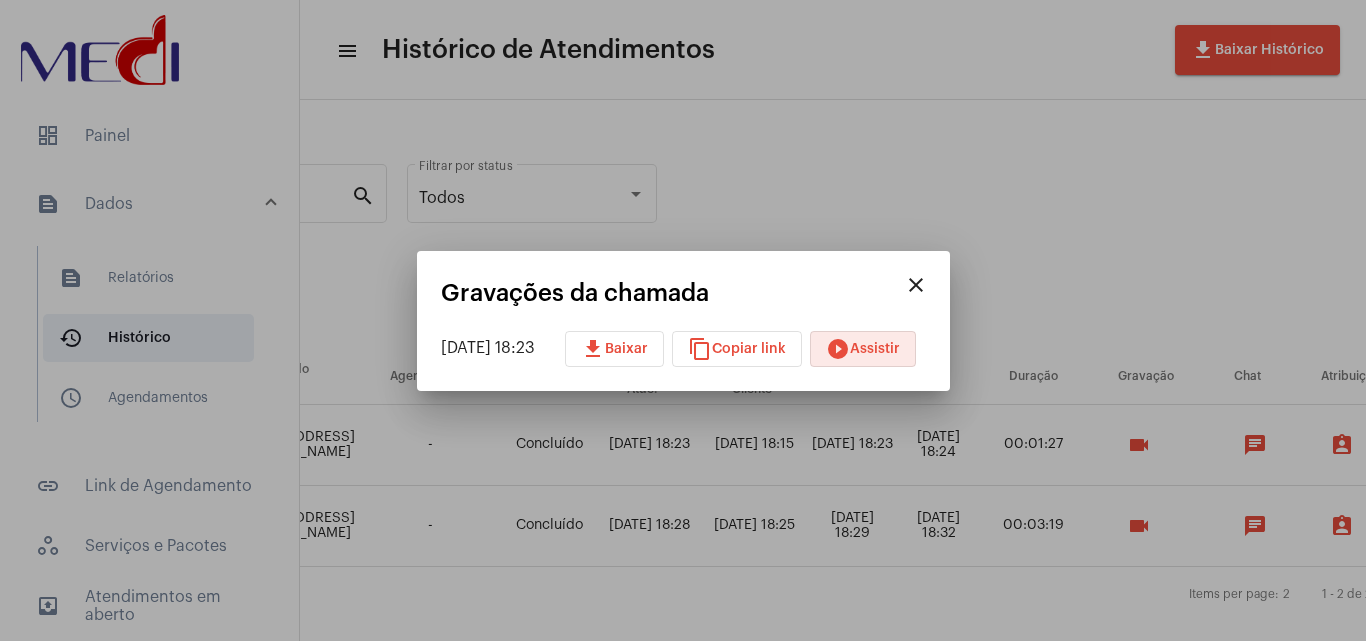 click on "close" at bounding box center (916, 285) 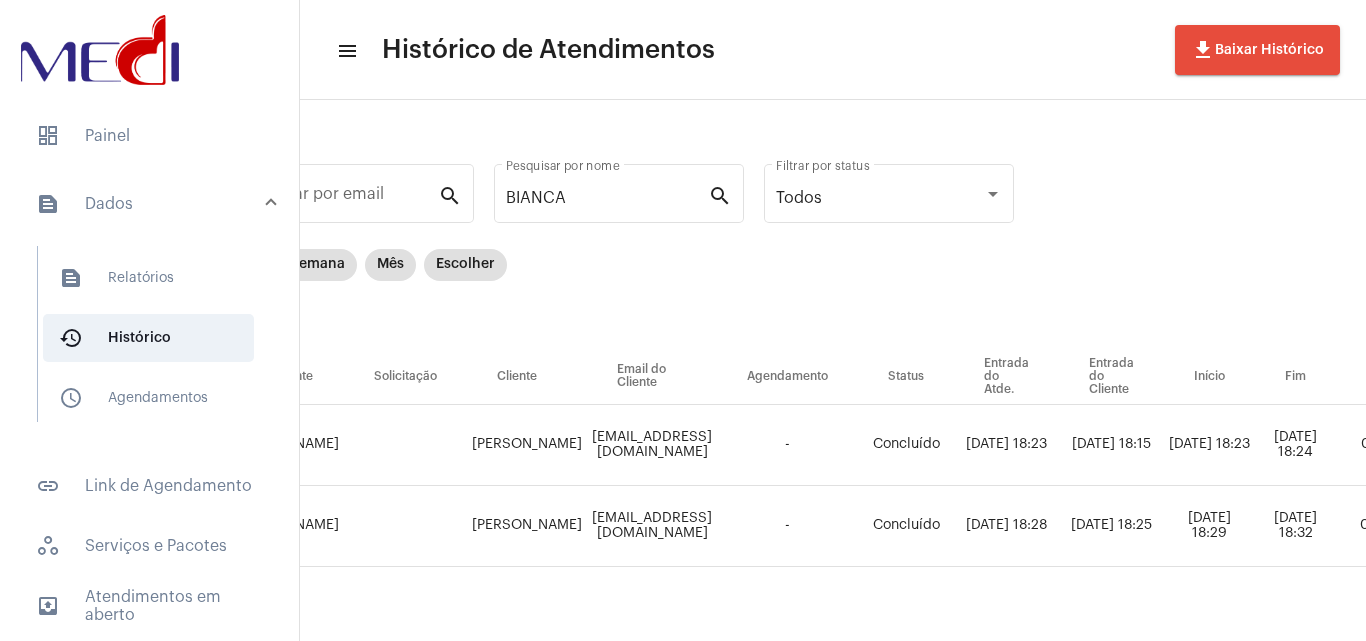 scroll, scrollTop: 0, scrollLeft: 0, axis: both 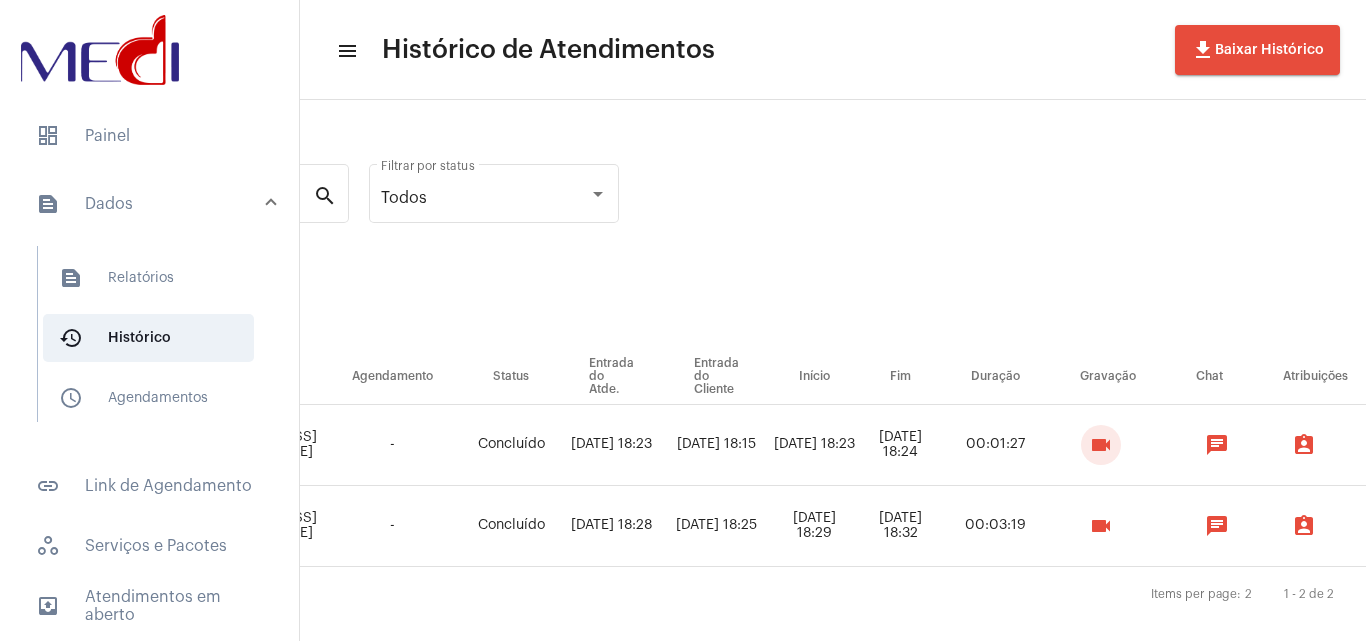 click on "videocam" at bounding box center [1101, 526] 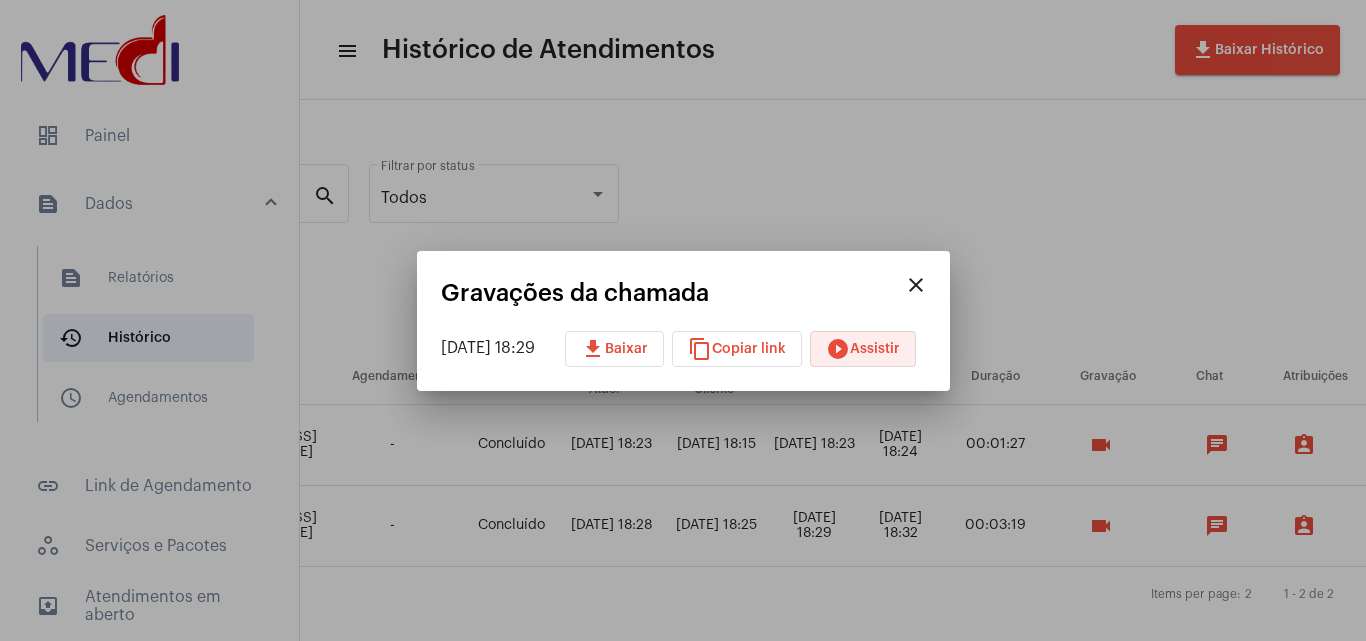 click on "play_circle_filled  Assistir" at bounding box center [863, 349] 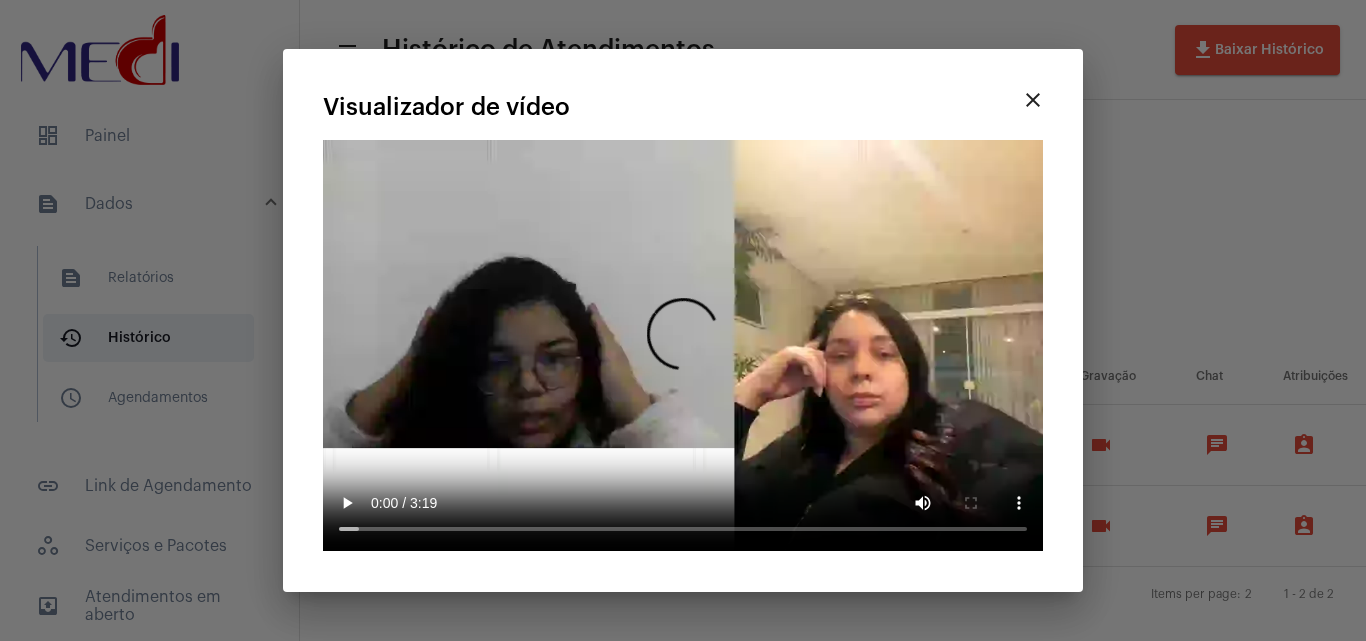 type 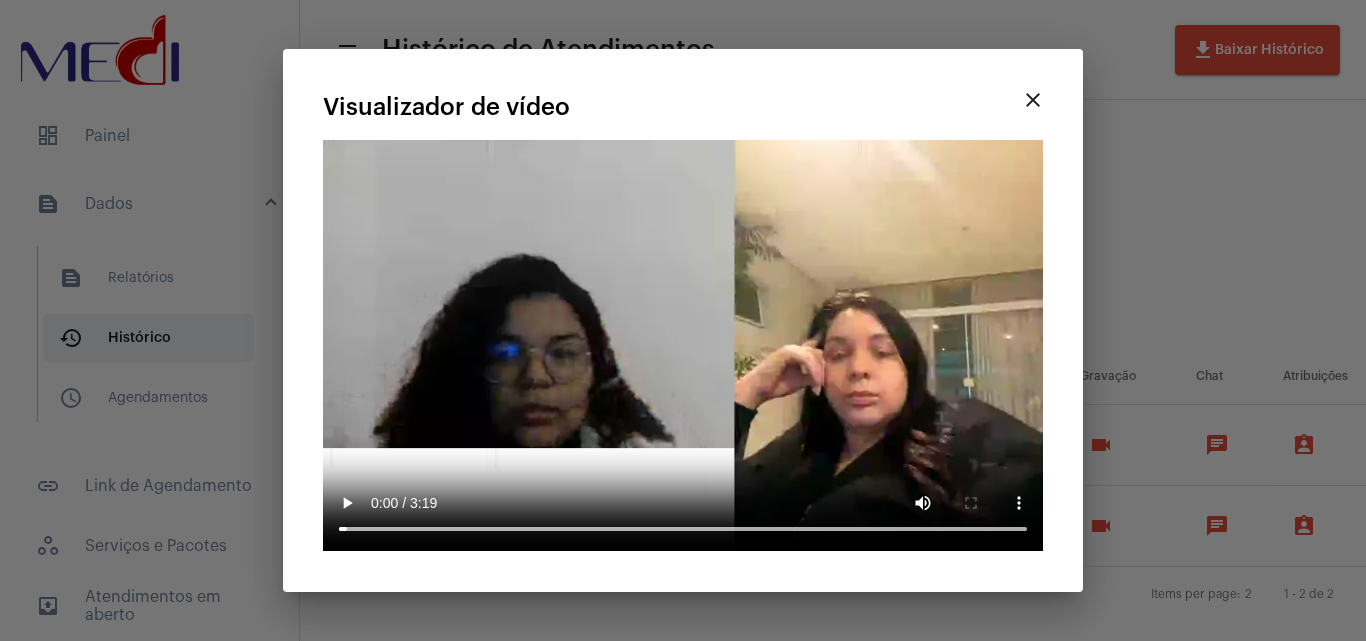 click on "dashboard   Painel  text_snippet_outlined  Dados  text_snippet_outlined  Relatórios  history_outlined  Histórico  schedule_outlined  Agendamentos  link_outlined  Link de Agendamento   workspaces_outlined   Serviços e Pacotes  outbox_outline  Atendimentos em aberto  people_outline  Equipe   settings   Configurações  logout  Sair  menu Histórico de Atendimentos file_download Baixar Histórico Pesquisar por email search BIANCA Pesquisar por nome search Todos Filtrar por status Dia Semana Mês Escolher  Atendente   Solicitação   Cliente   Email do Cliente   Agendamento   Status   Entrada do Atde.  Entrada do Cliente  Início   Fim   Duração  Gravação Chat Atribuições Resumo  [PERSON_NAME]   [PERSON_NAME][EMAIL_ADDRESS][DOMAIN_NAME]   -   Concluído   [DATE] 18:23   [DATE] 18:15   [DATE] 18:23   [DATE] 18:24   00:01:27  videocam chat assignment_ind text_snippet_outlined  [PERSON_NAME]   [EMAIL_ADDRESS][DOMAIN_NAME]   -   Concluído  videocam" at bounding box center (683, 320) 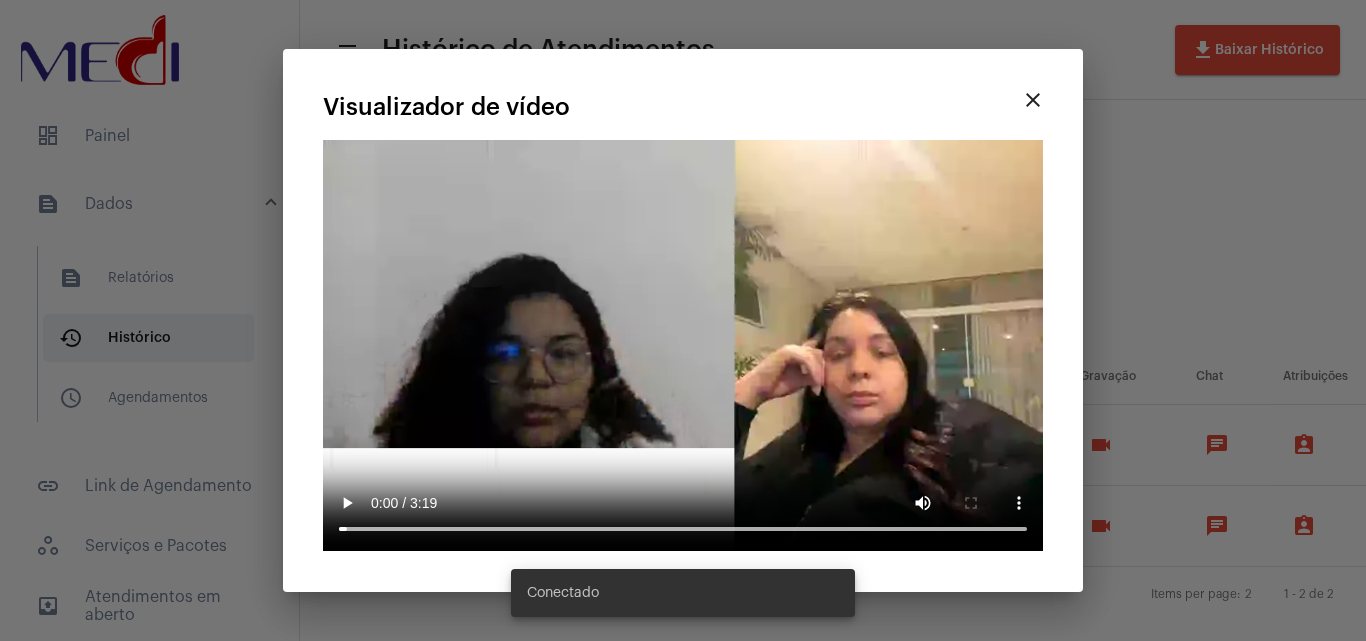 click on "close" at bounding box center [1033, 100] 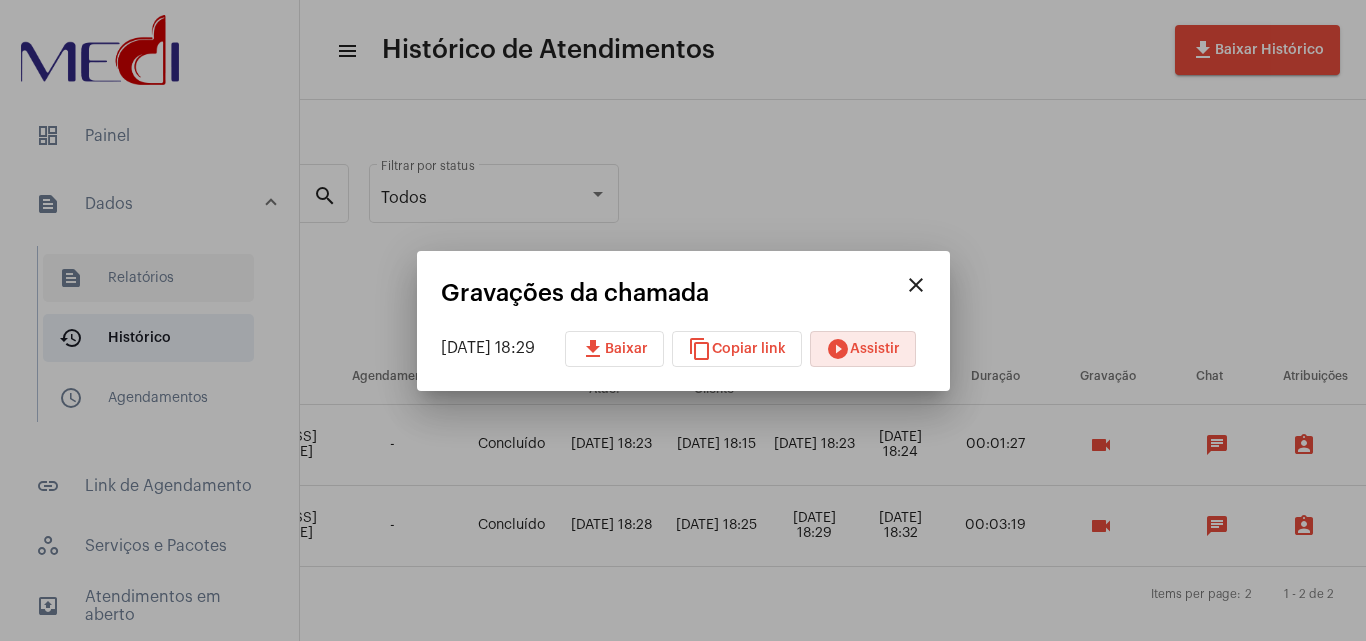 click at bounding box center [683, 320] 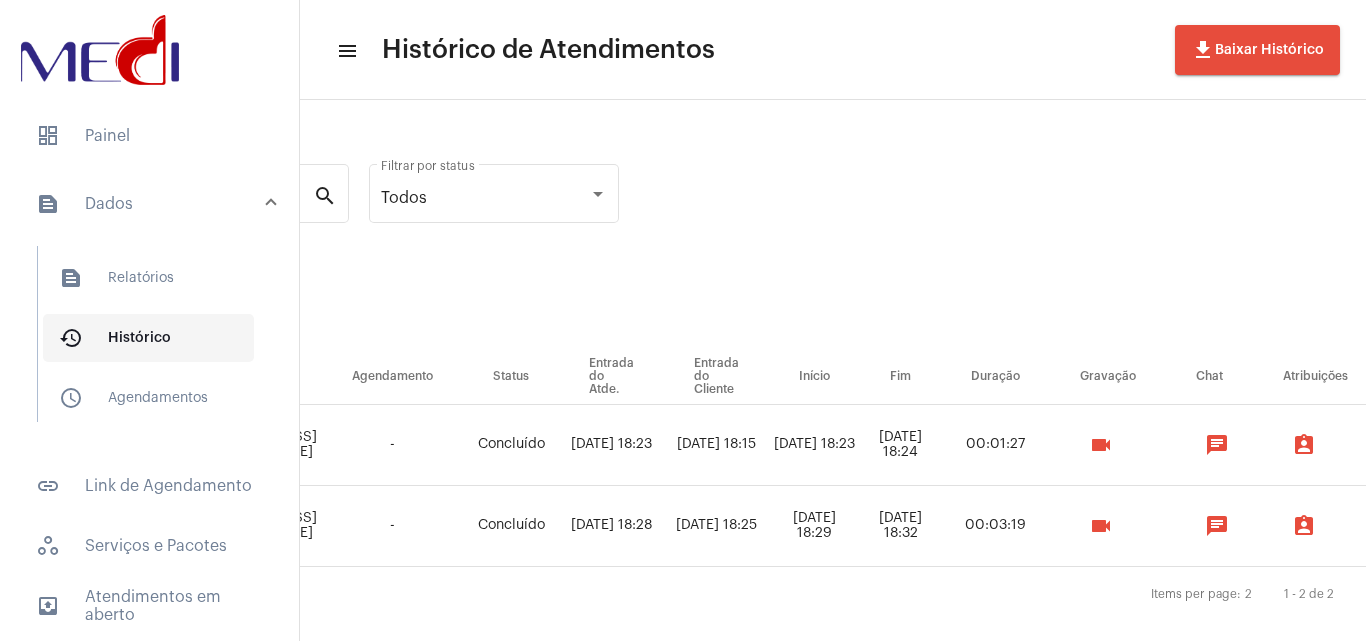 click on "history_outlined  Histórico" at bounding box center (148, 338) 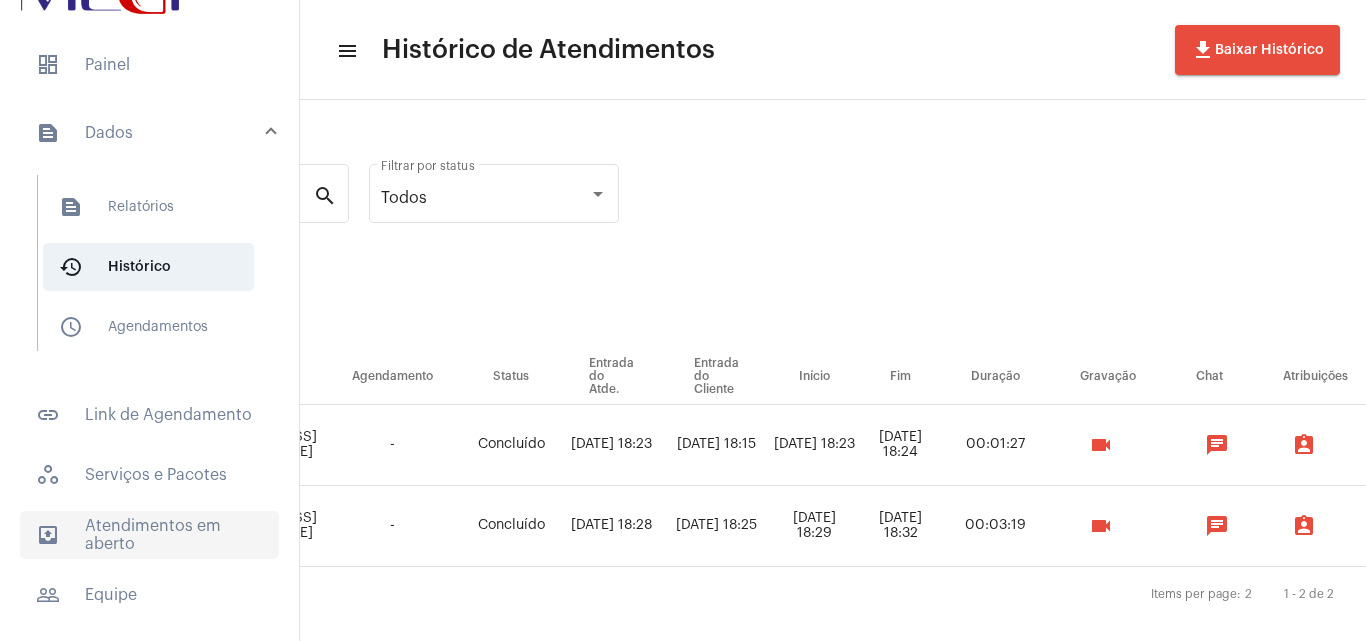 scroll, scrollTop: 79, scrollLeft: 0, axis: vertical 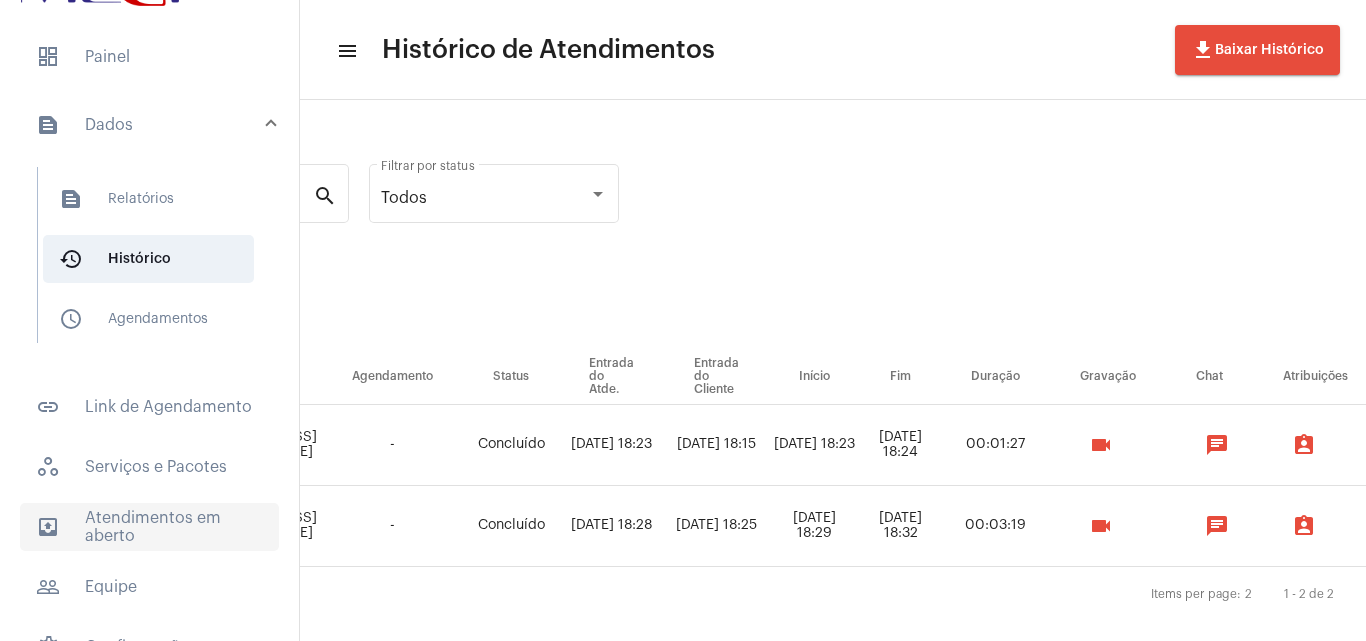 click on "outbox_outline  Atendimentos em aberto" 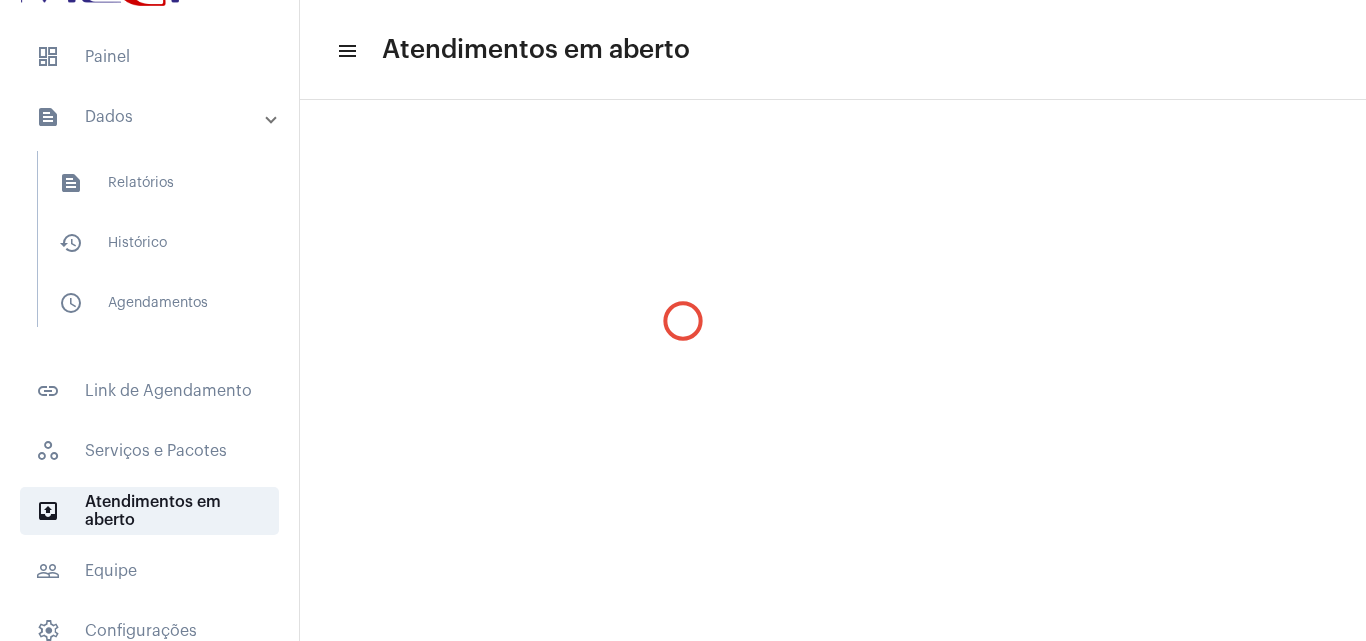 scroll, scrollTop: 0, scrollLeft: 0, axis: both 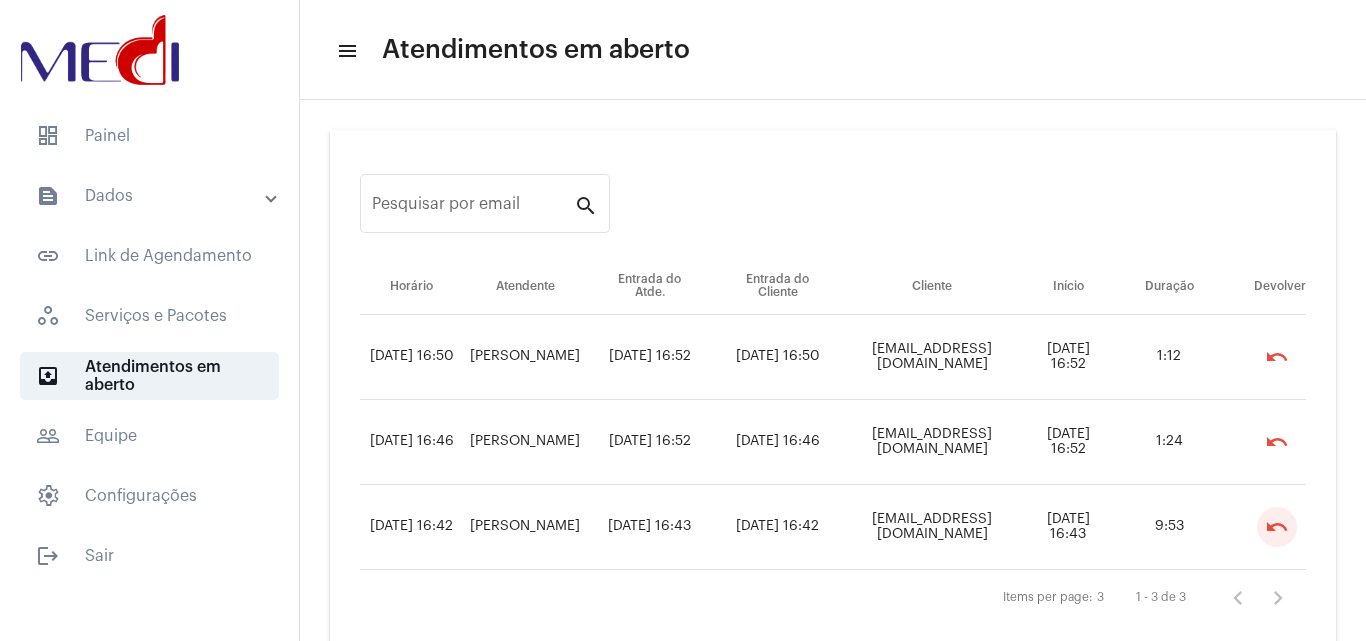 click on "undo" at bounding box center (1277, 527) 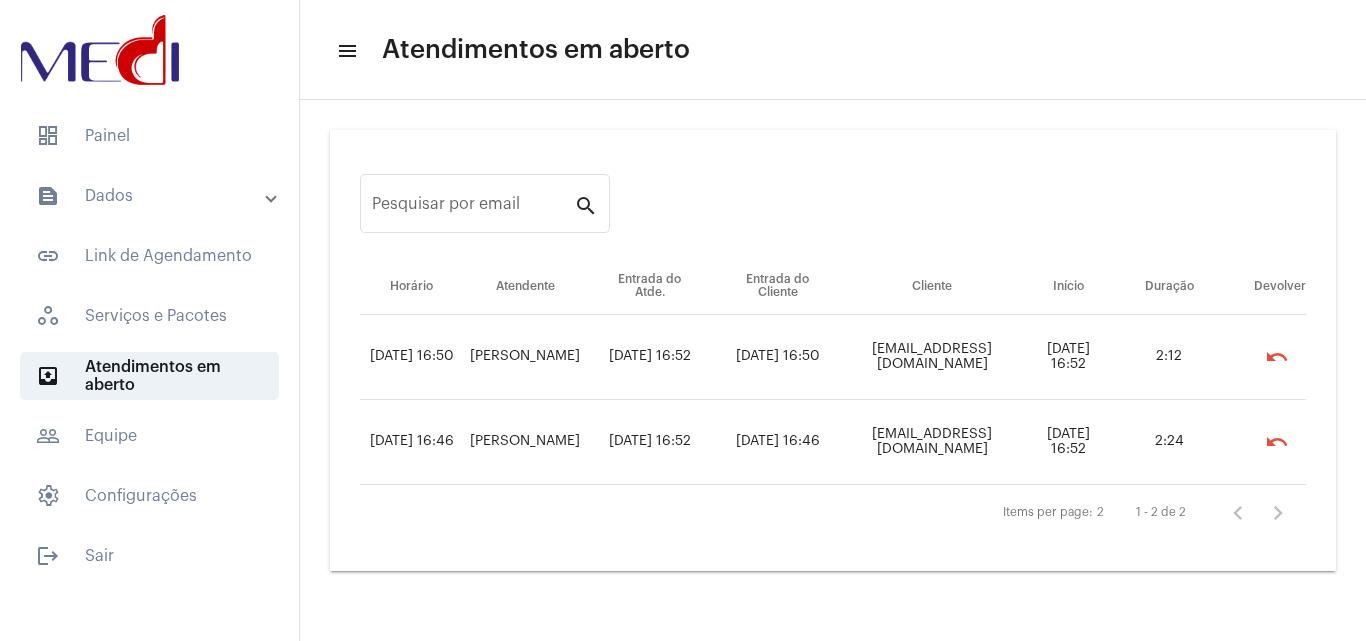 click on "text_snippet_outlined  Dados" at bounding box center (155, 196) 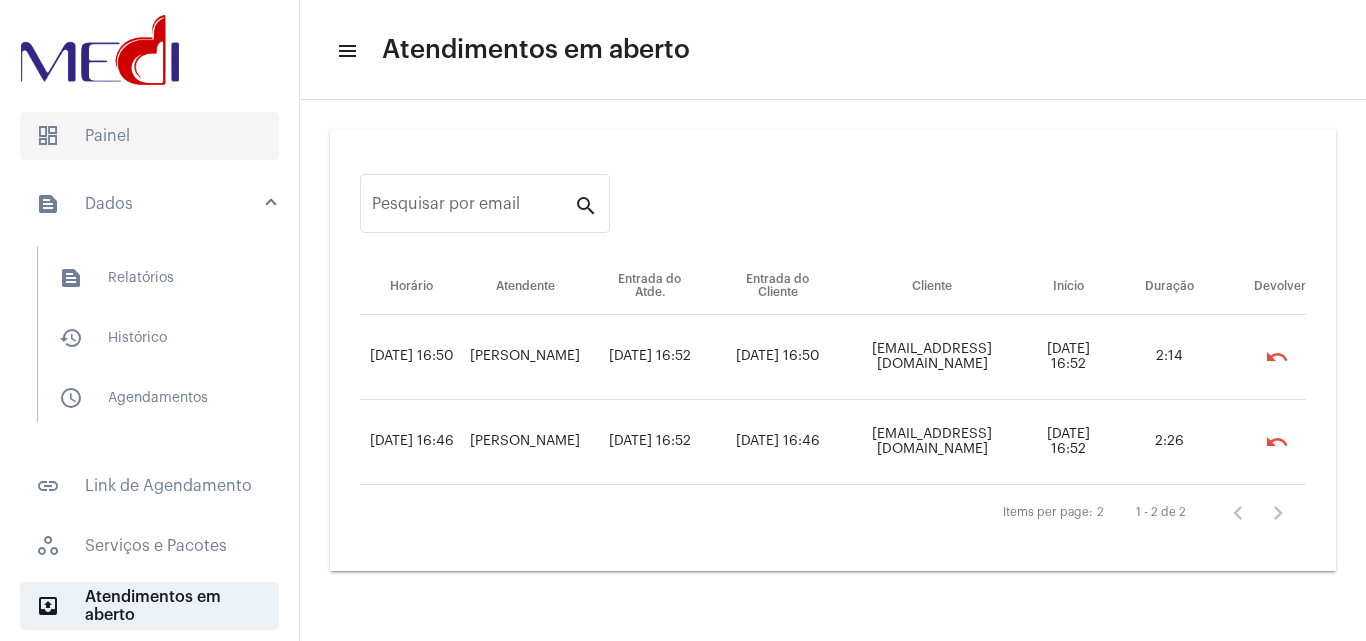 click on "dashboard   Painel" 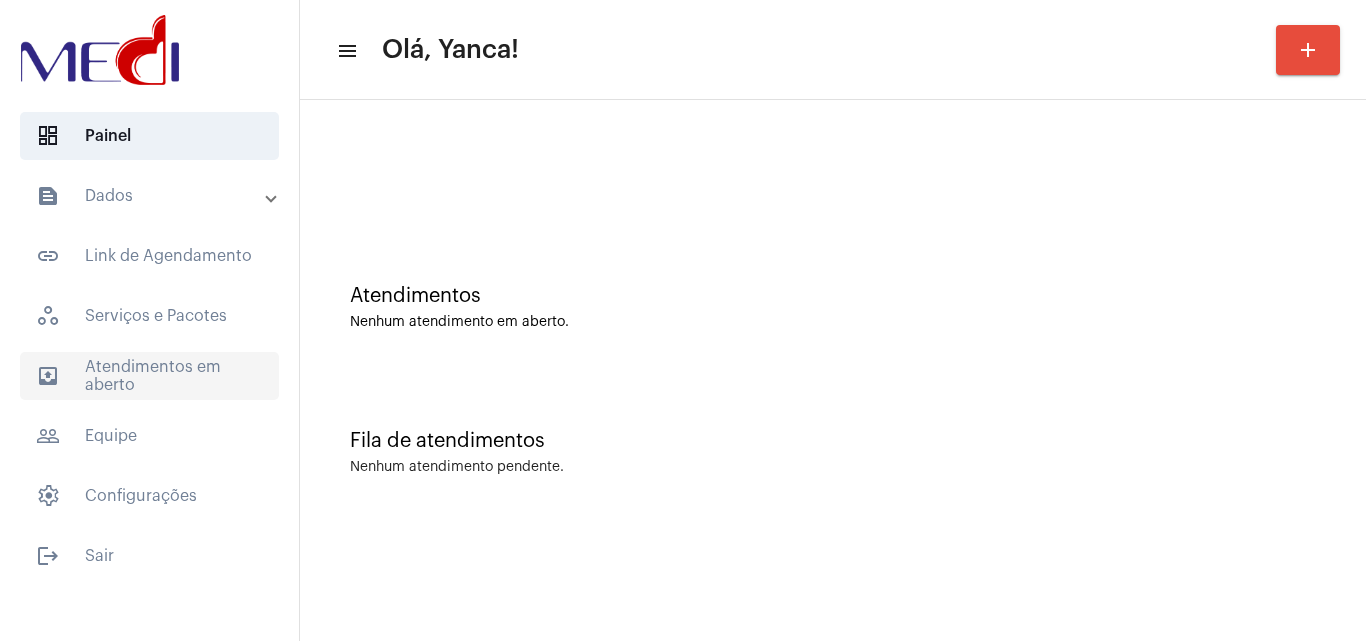 click on "outbox_outline  Atendimentos em aberto" 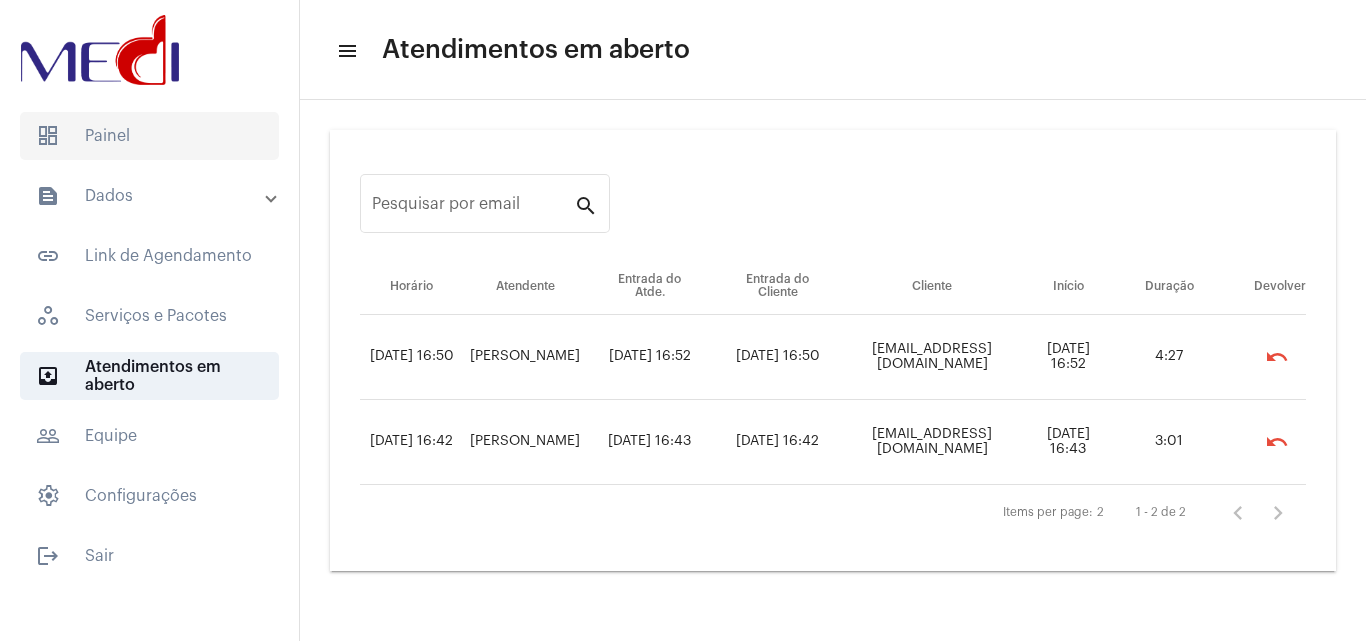 click on "dashboard   Painel" 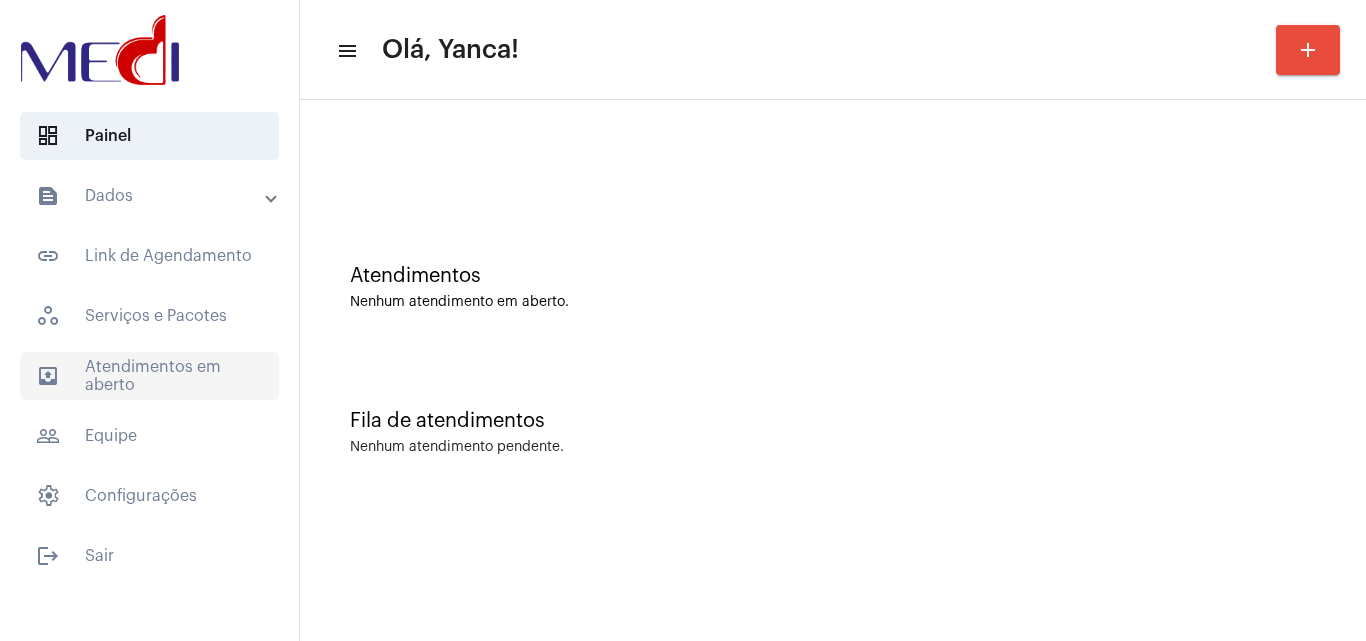 click on "outbox_outline  Atendimentos em aberto" 